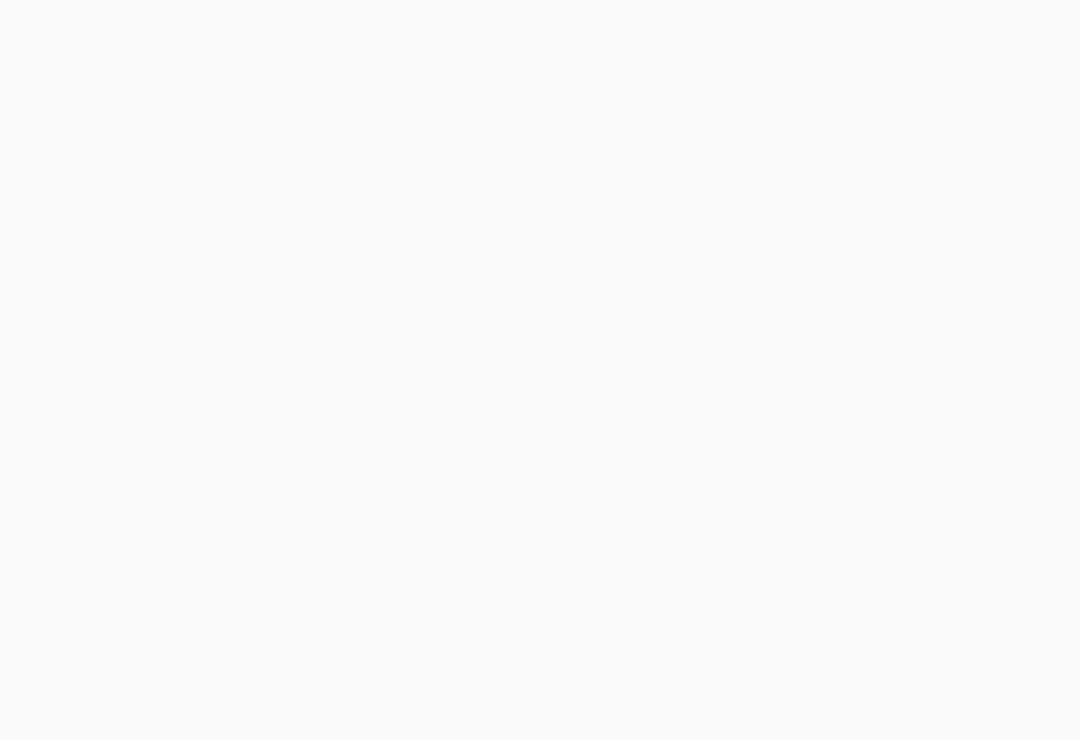 scroll, scrollTop: 31, scrollLeft: 0, axis: vertical 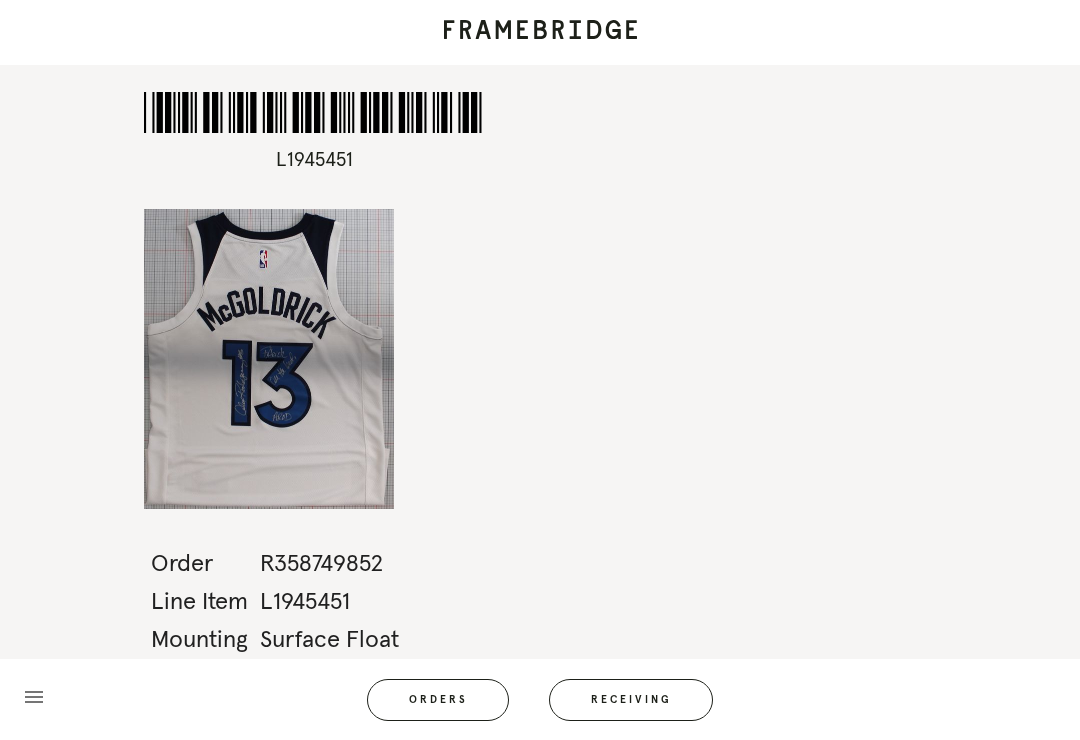 click on "Orders" at bounding box center (438, 700) 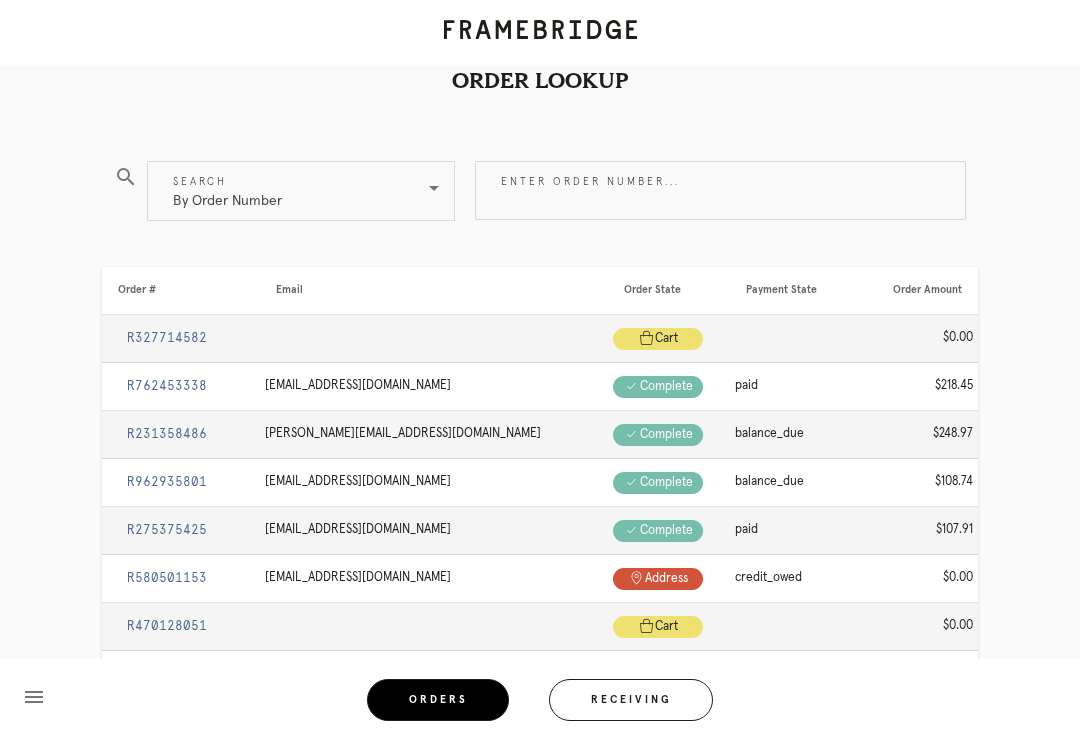 click on "Enter order number..." at bounding box center [720, 190] 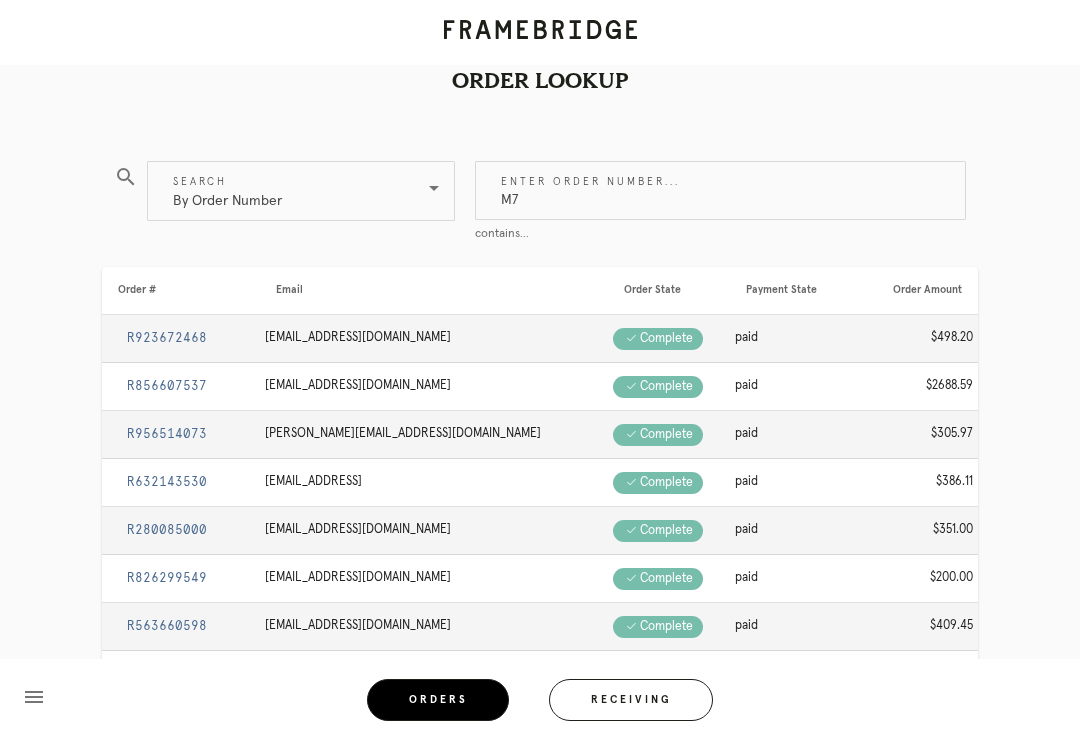 type on "M" 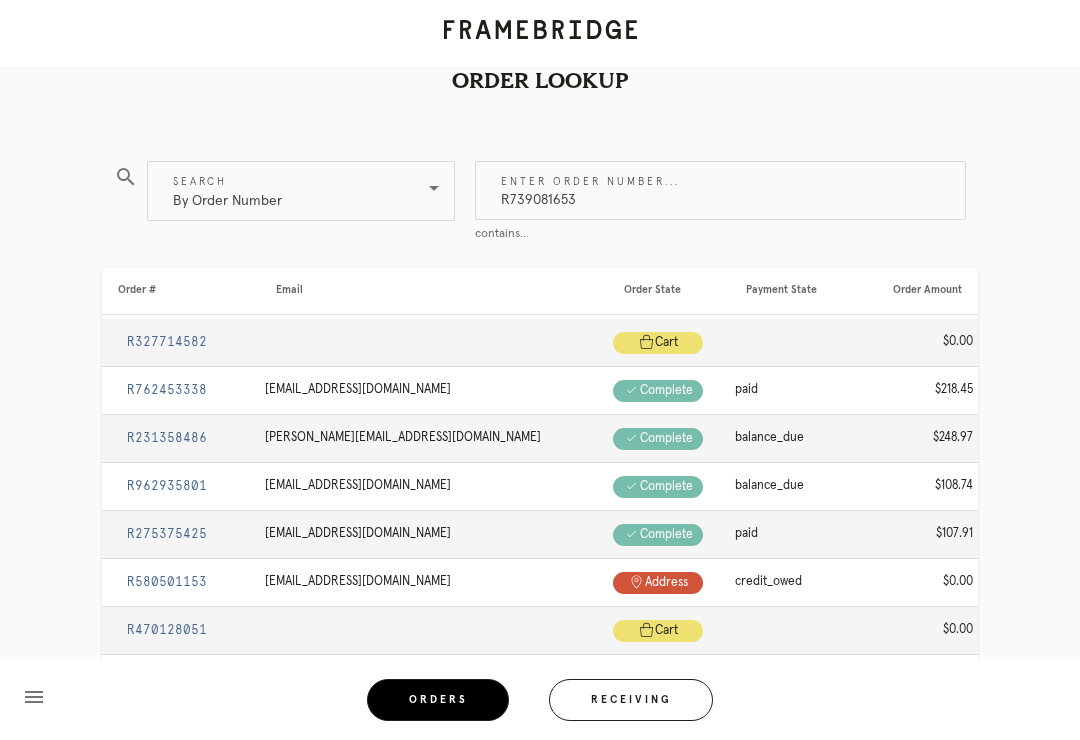 type on "R739081653" 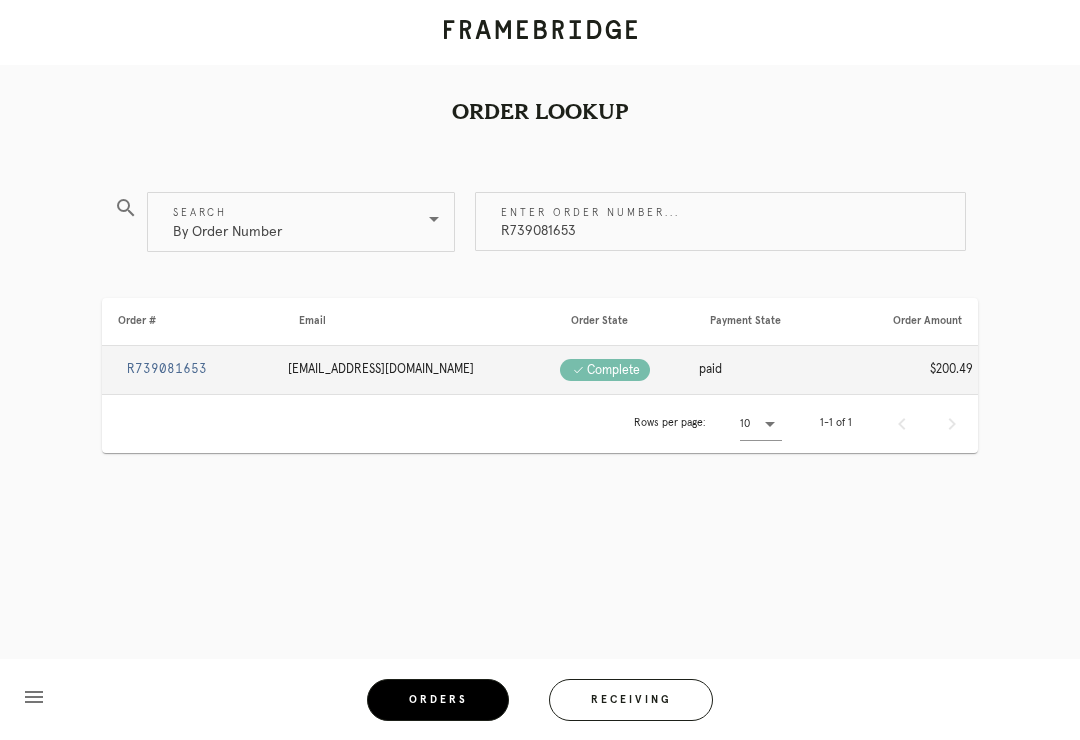 click on "R739081653" at bounding box center (167, 369) 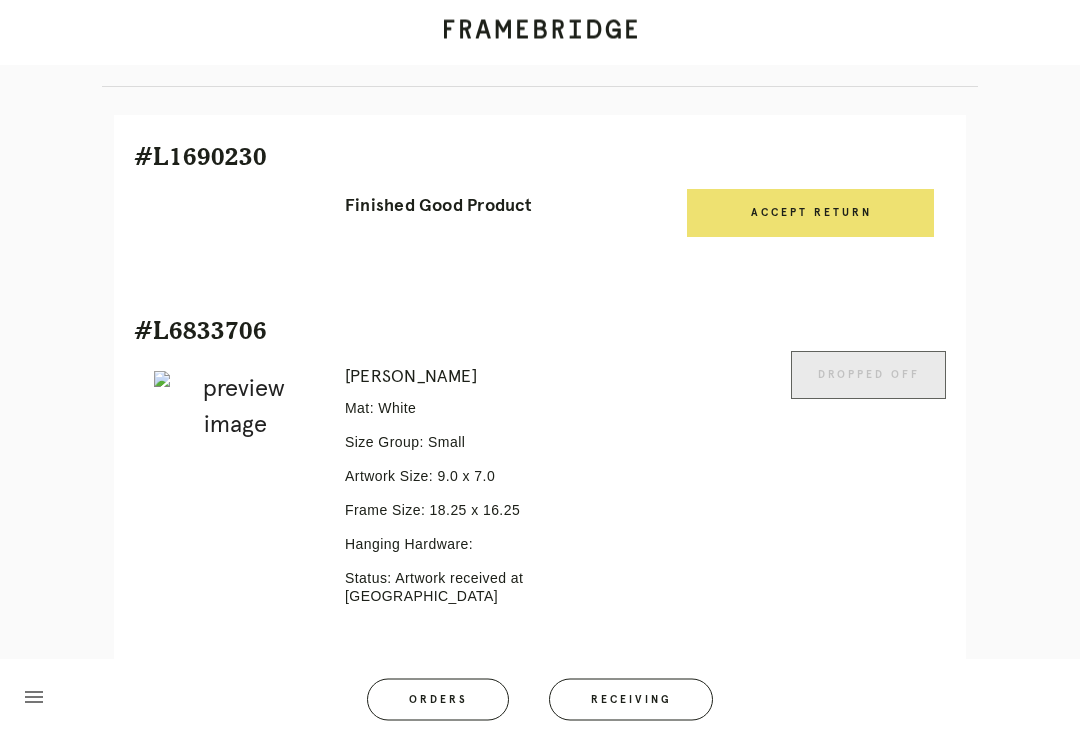 scroll, scrollTop: 504, scrollLeft: 0, axis: vertical 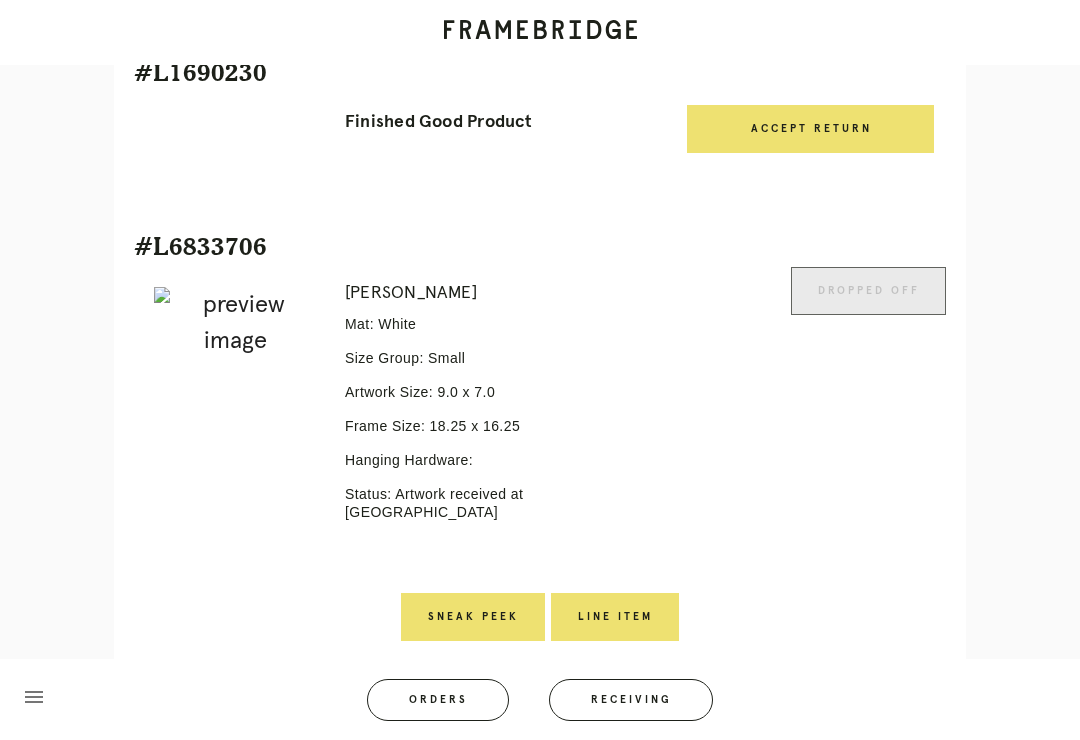 click on "Line Item" at bounding box center [615, 617] 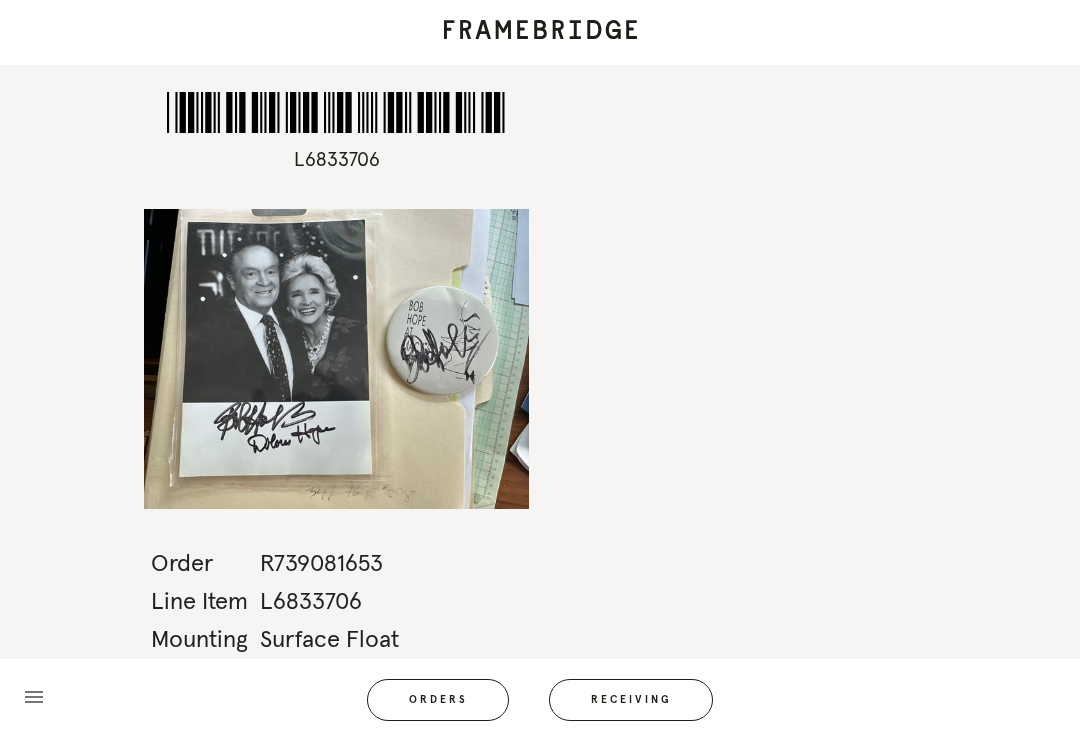 scroll, scrollTop: 4, scrollLeft: 0, axis: vertical 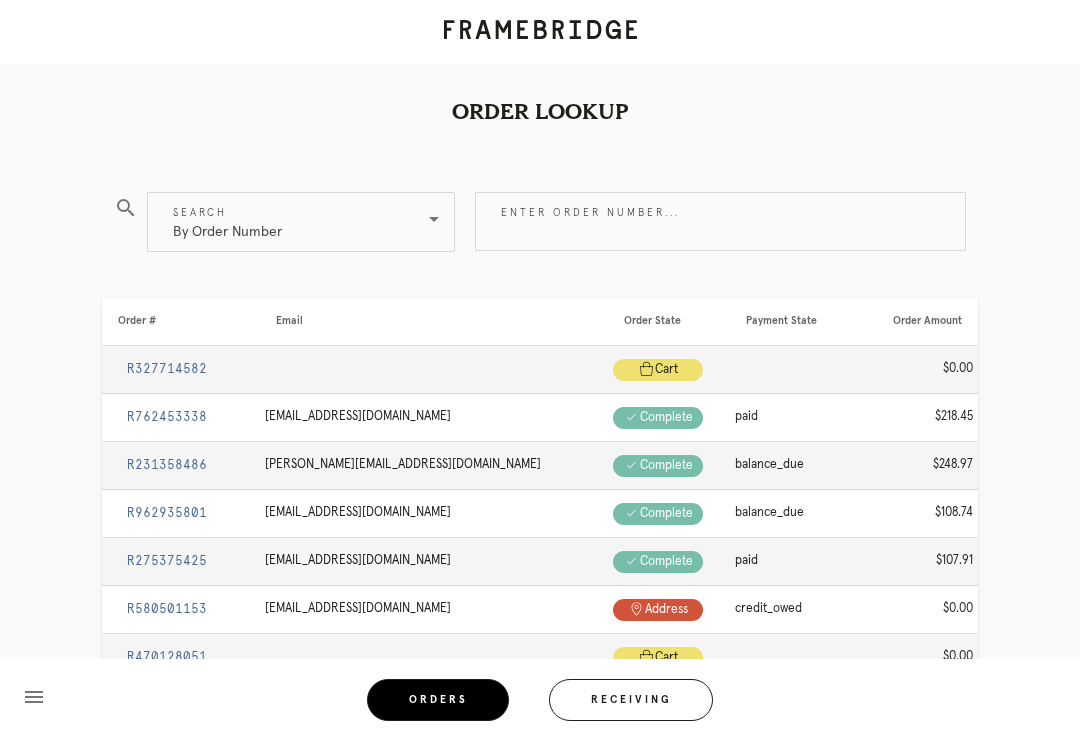 click on "Receiving" at bounding box center (631, 700) 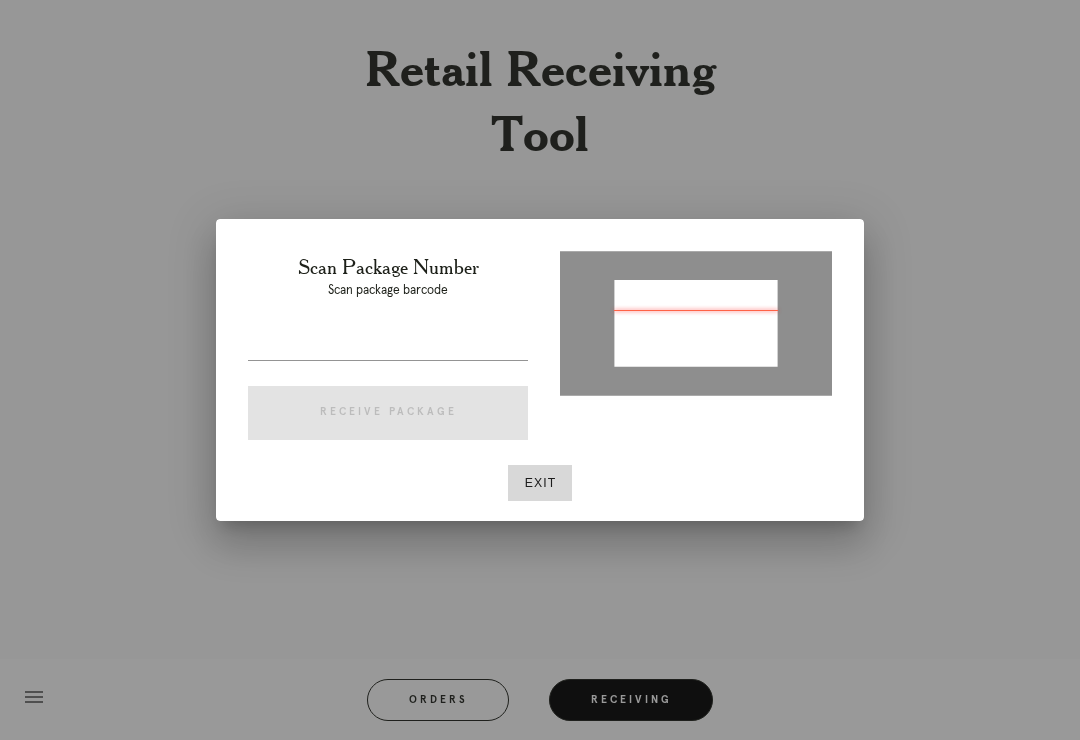 type on "P400566261716842" 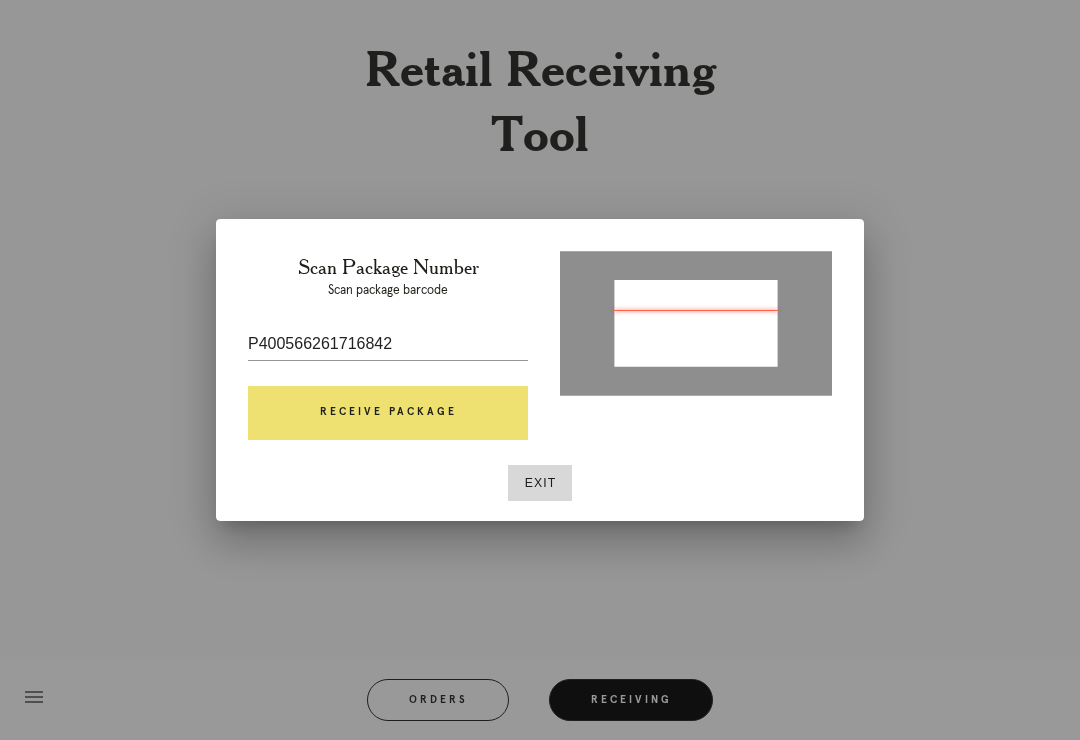 click on "Receive Package" at bounding box center (388, 413) 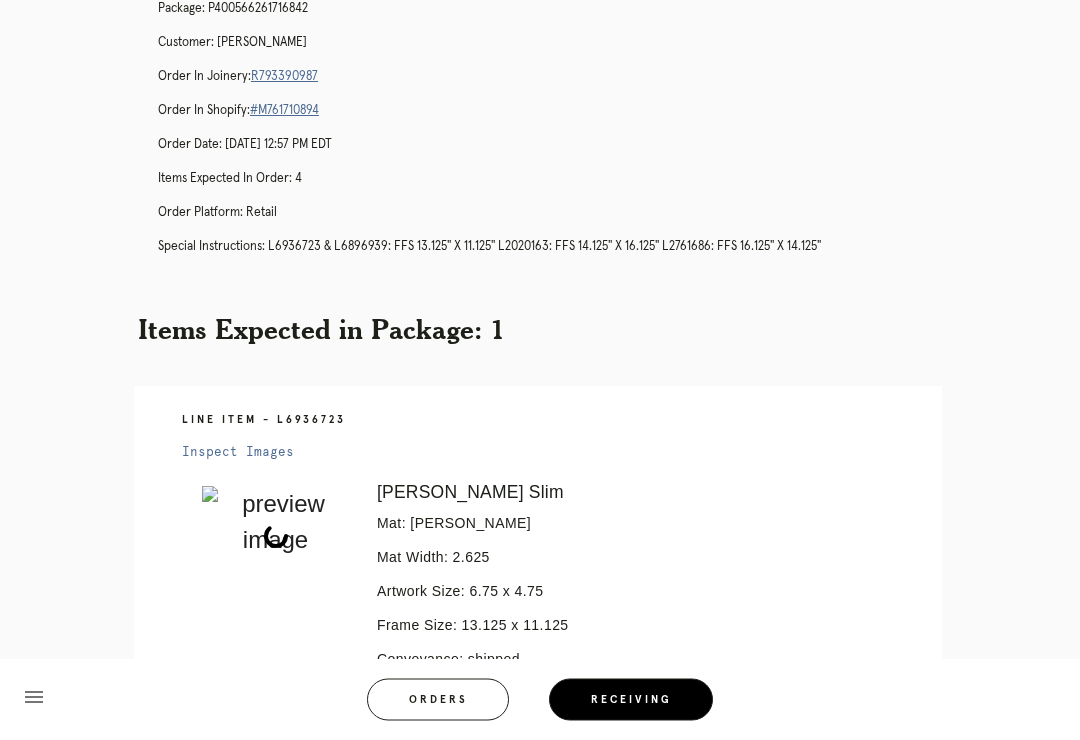 scroll, scrollTop: 124, scrollLeft: 0, axis: vertical 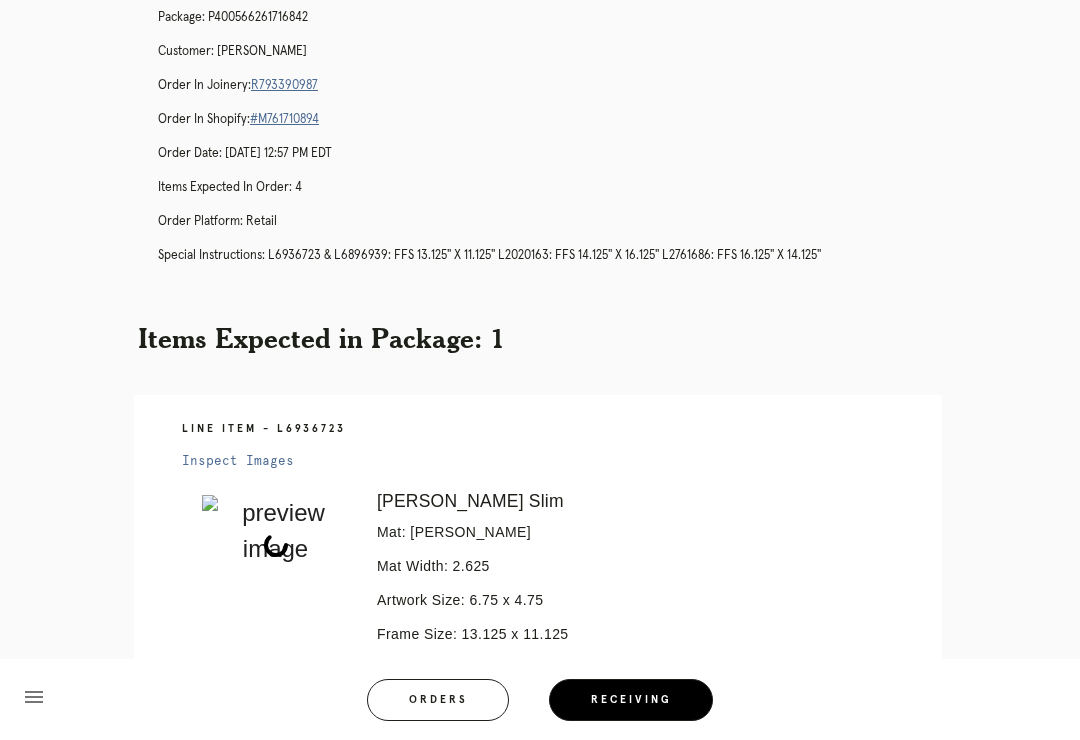 click on "R793390987" at bounding box center [284, 85] 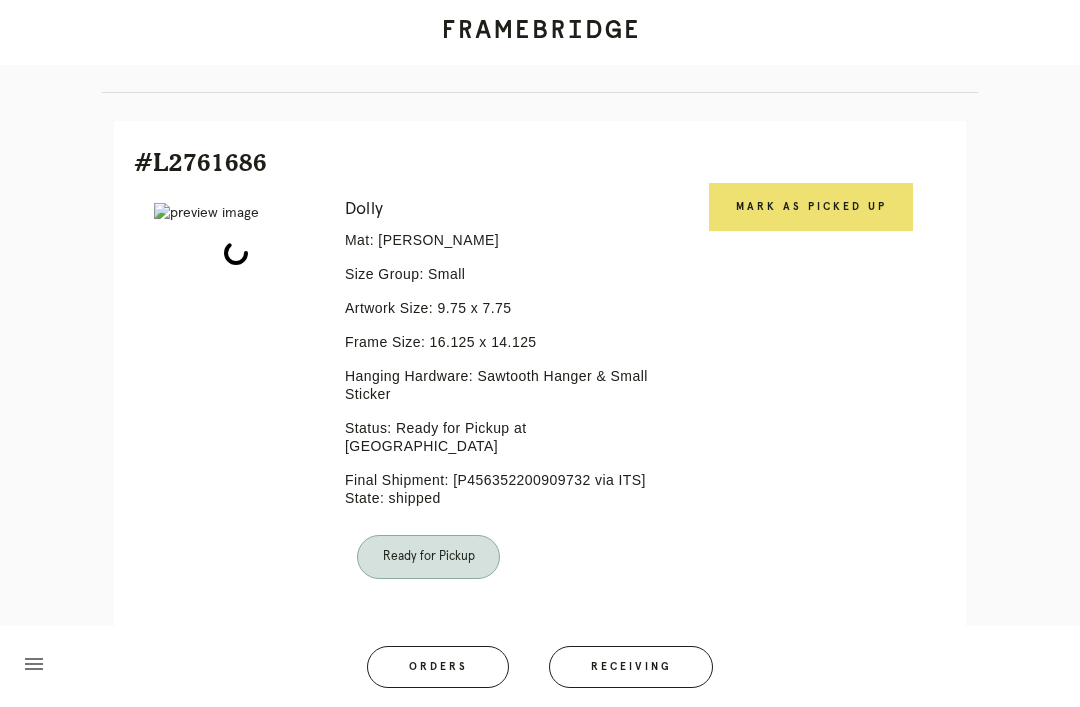 scroll, scrollTop: 580, scrollLeft: 0, axis: vertical 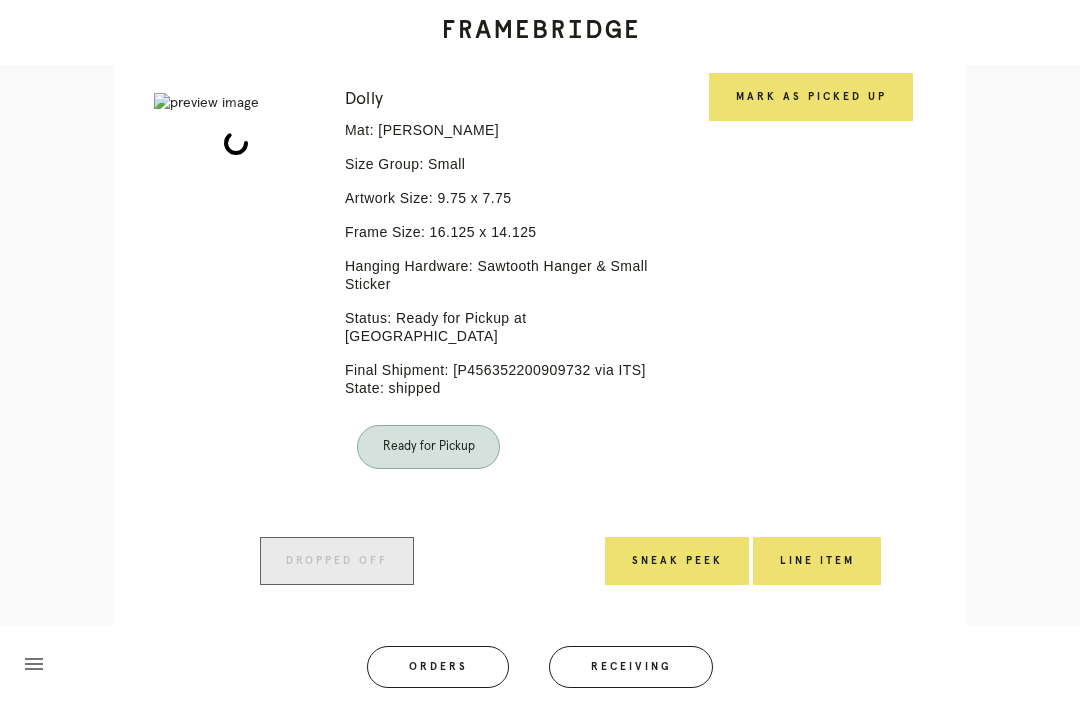 click on "Mark as Picked Up" at bounding box center (811, 97) 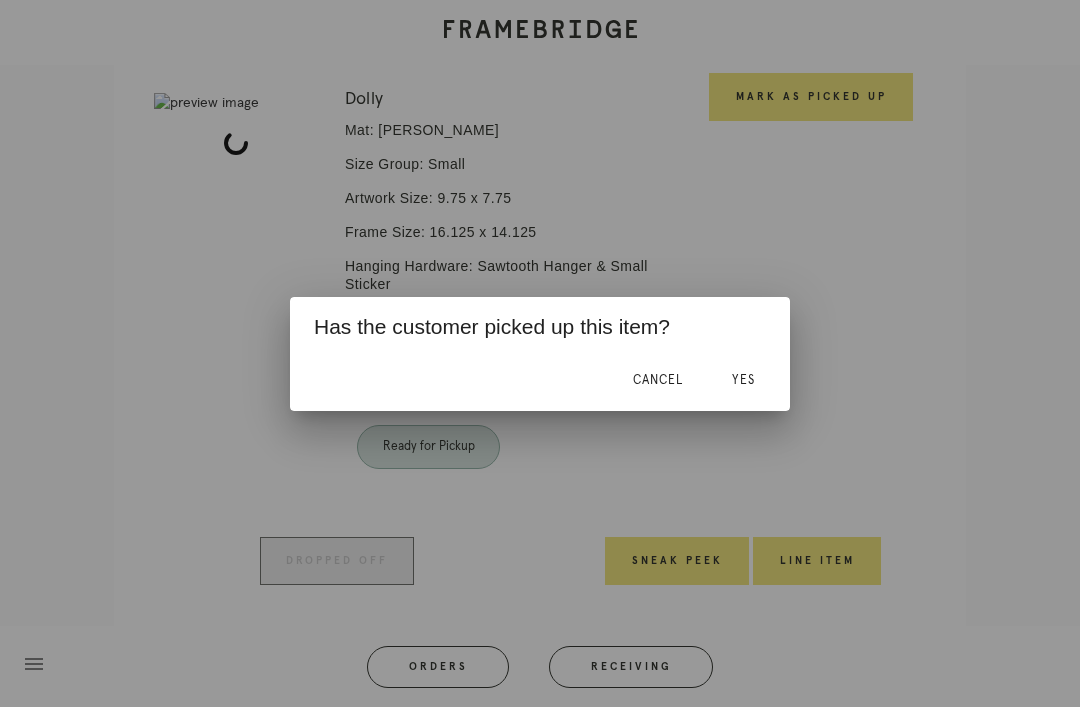 click on "Yes" at bounding box center [743, 381] 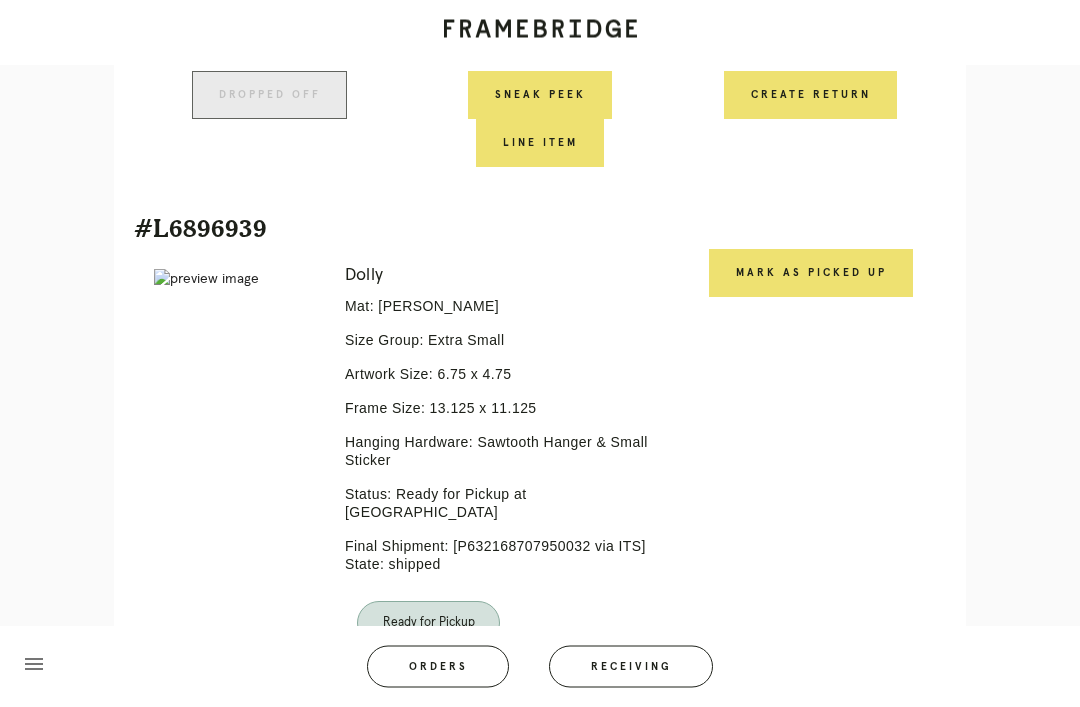 click on "Mark as Picked Up" at bounding box center (811, 274) 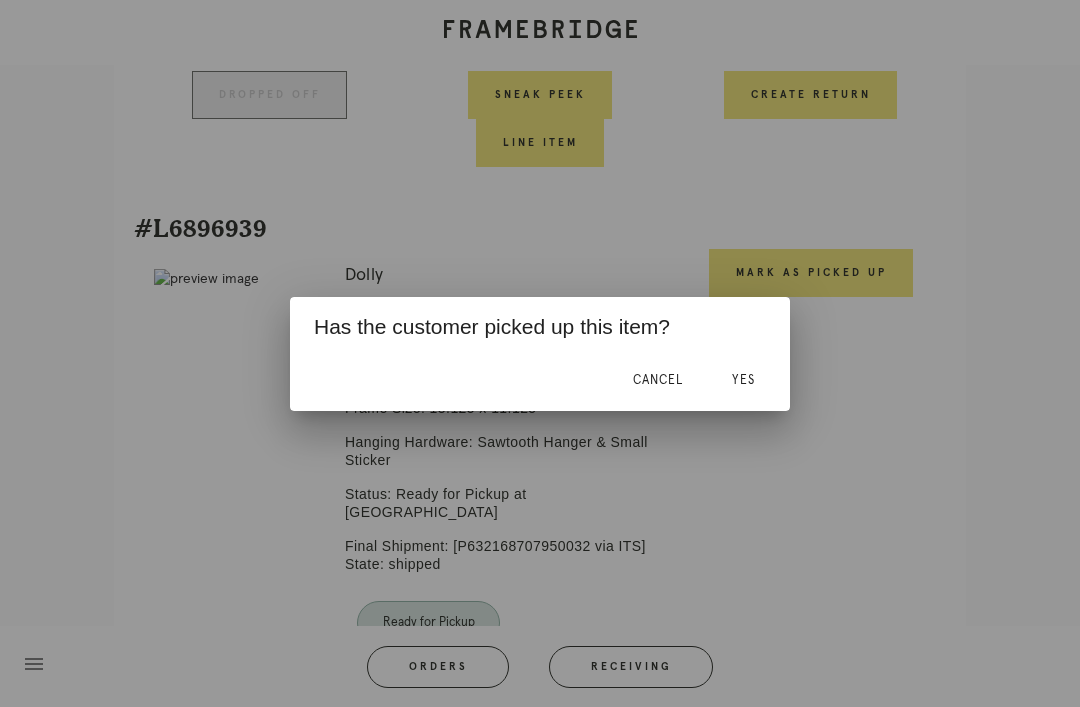 click on "Yes" at bounding box center [743, 381] 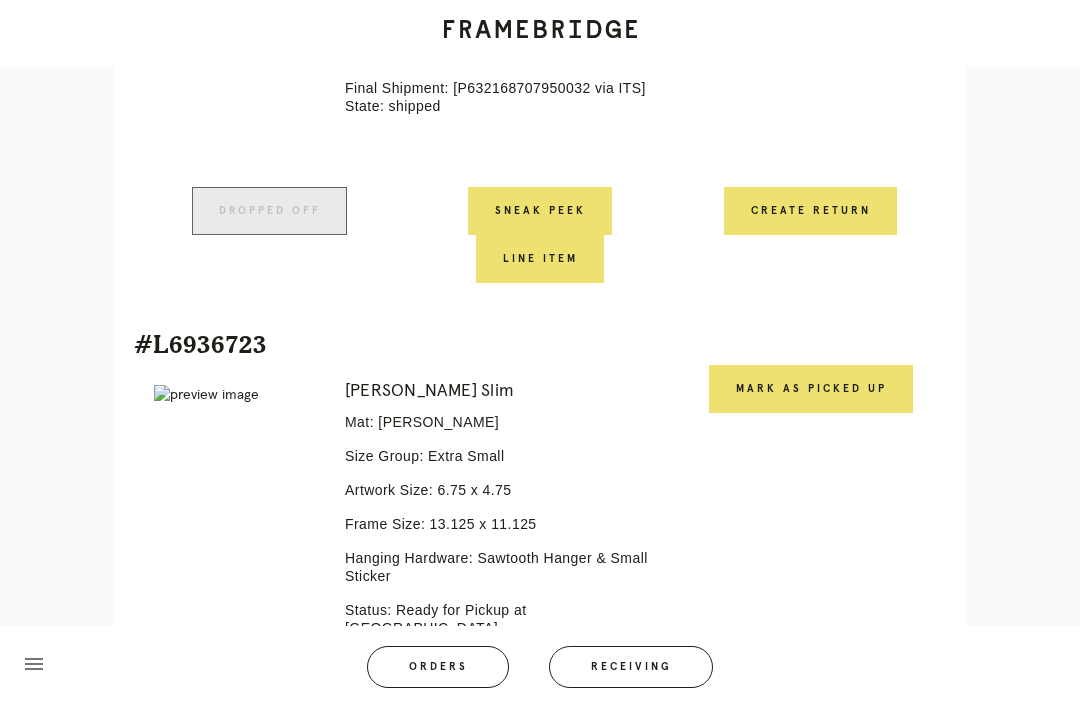 scroll, scrollTop: 2002, scrollLeft: 0, axis: vertical 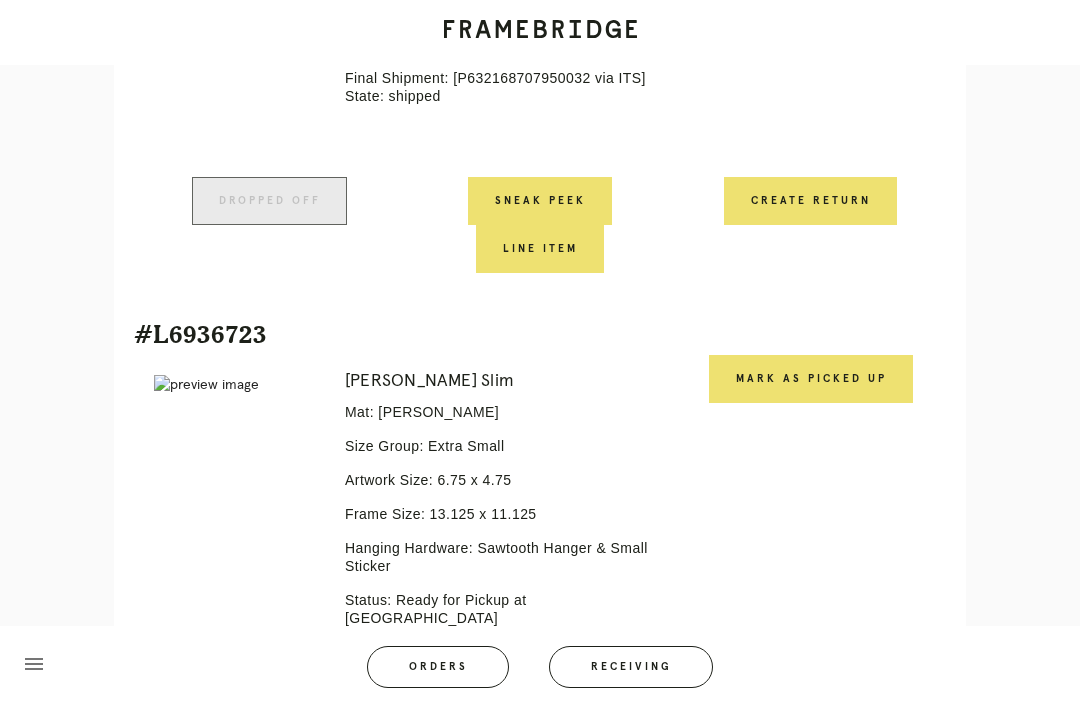 click on "Mark as Picked Up" at bounding box center (811, 379) 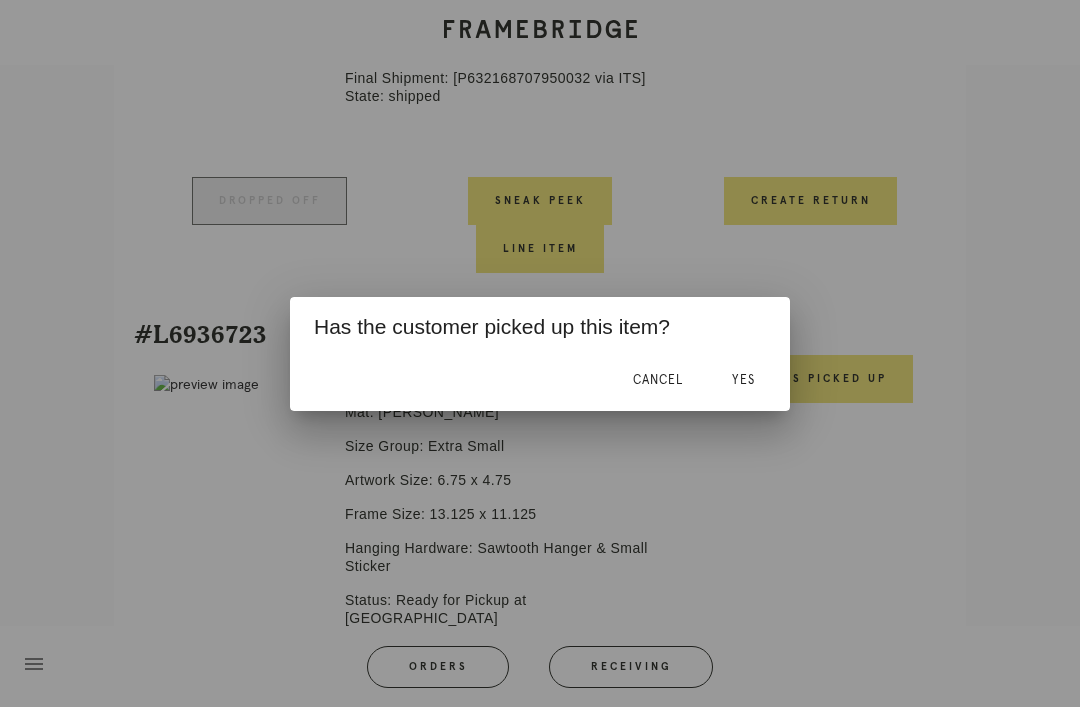 click on "Yes" at bounding box center [743, 380] 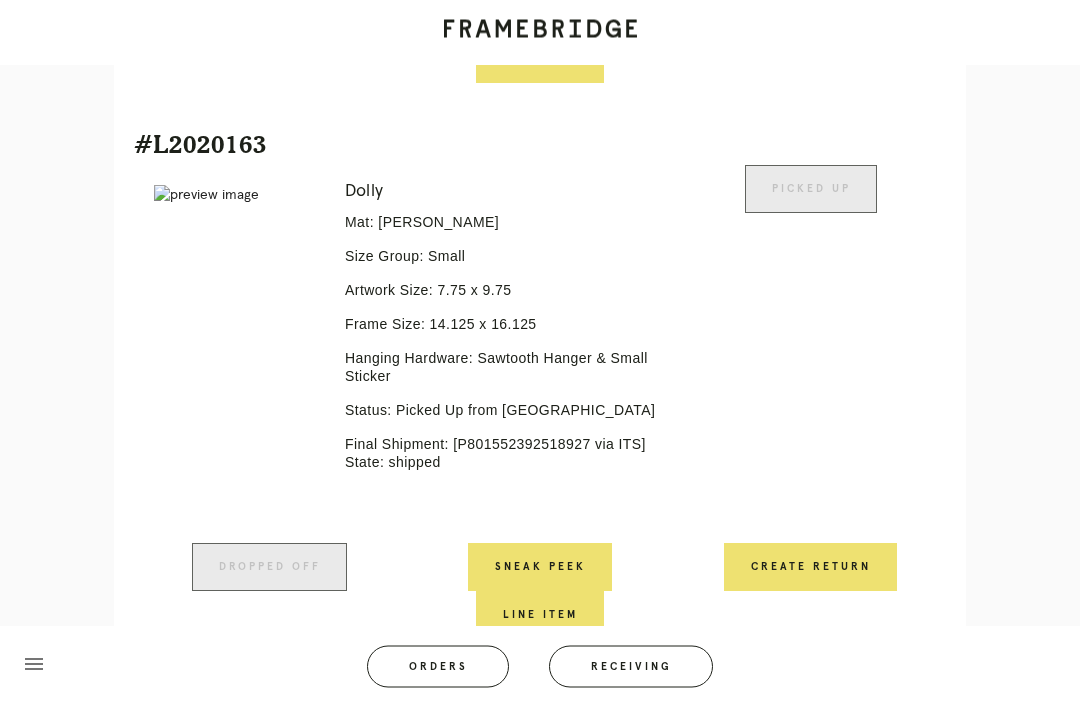 scroll, scrollTop: 992, scrollLeft: 0, axis: vertical 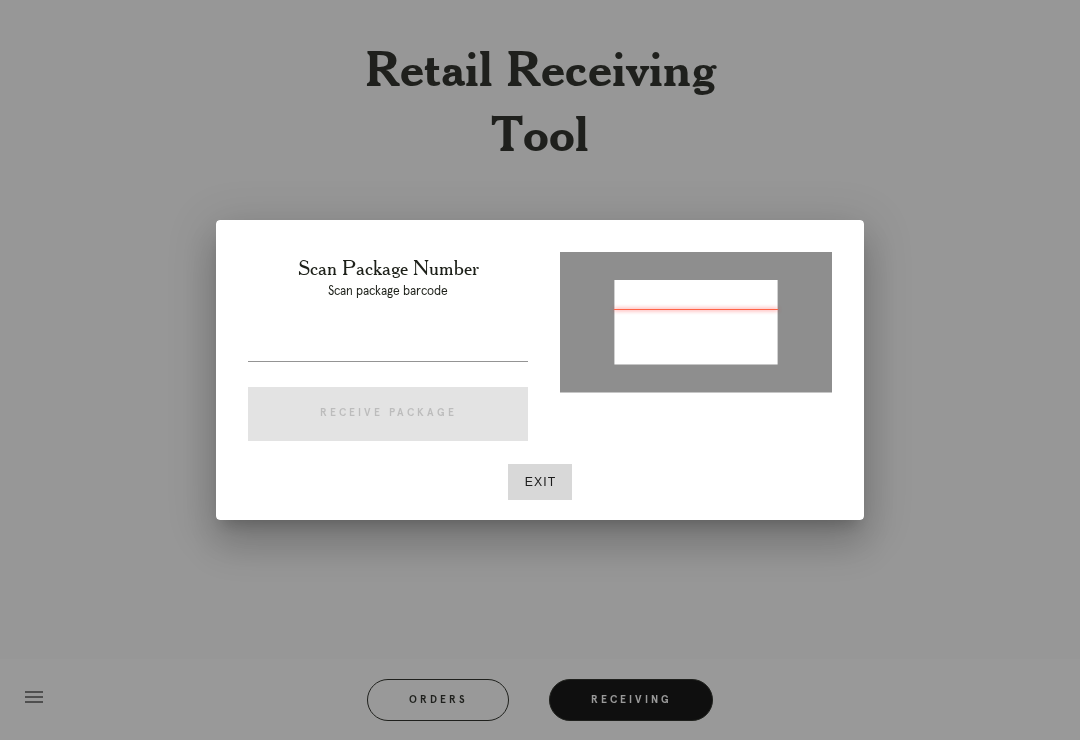 click on "Exit" at bounding box center [540, 482] 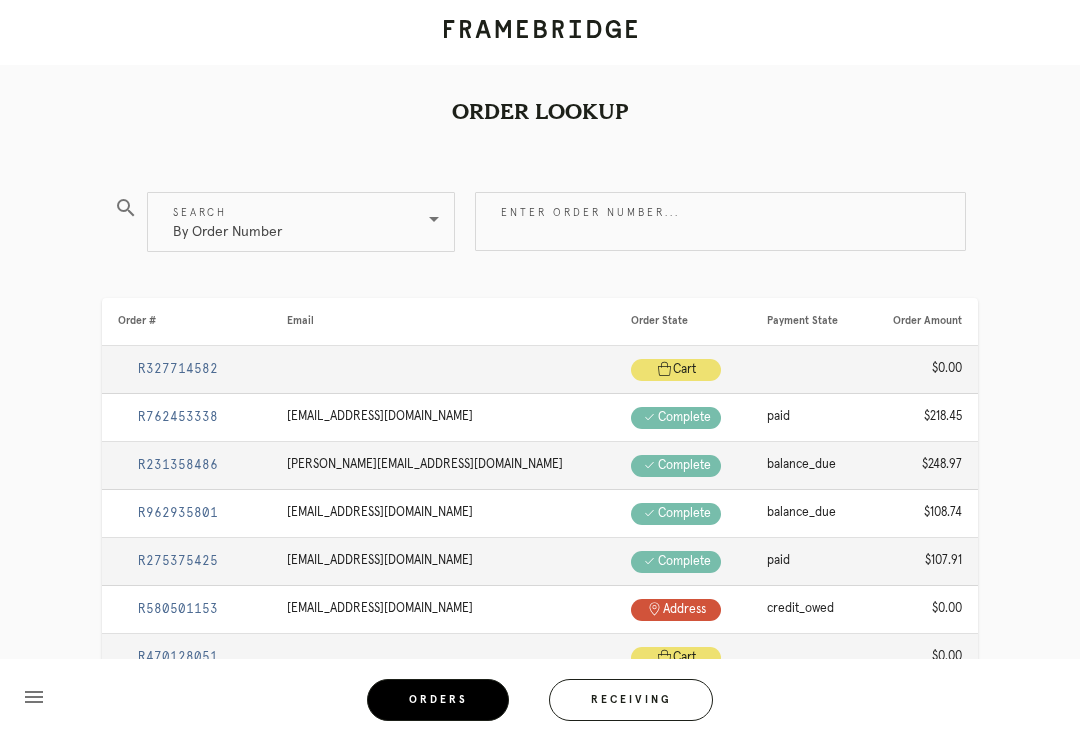 click on "Enter order number..." at bounding box center [720, 221] 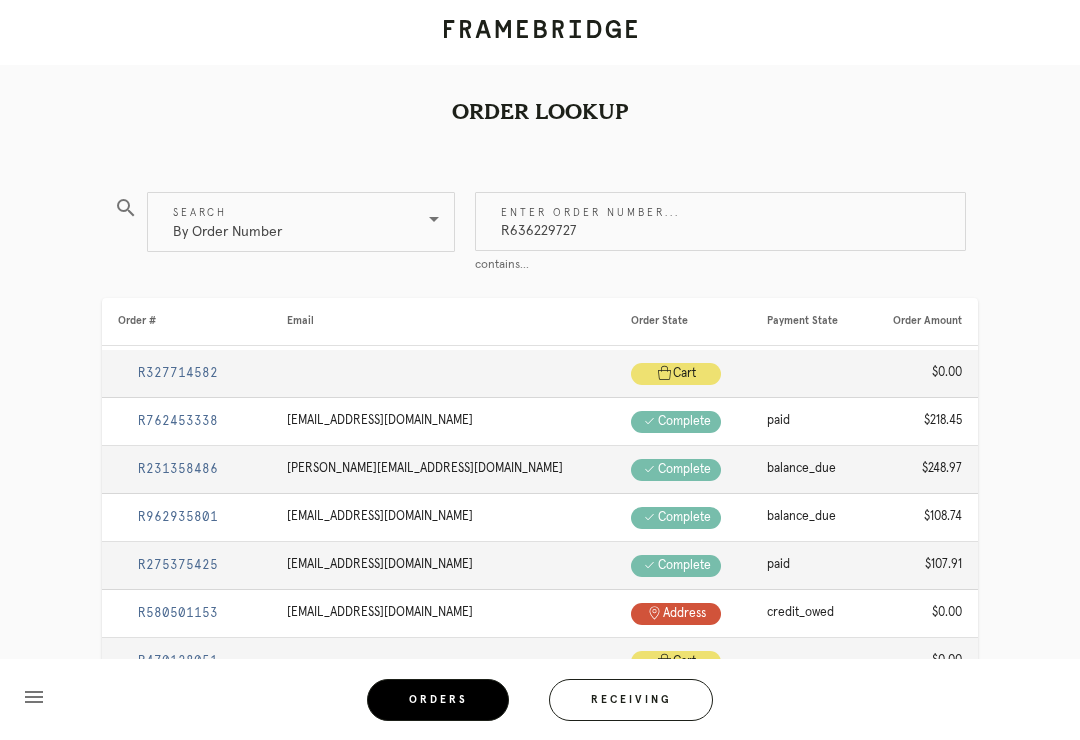 type on "R636229727" 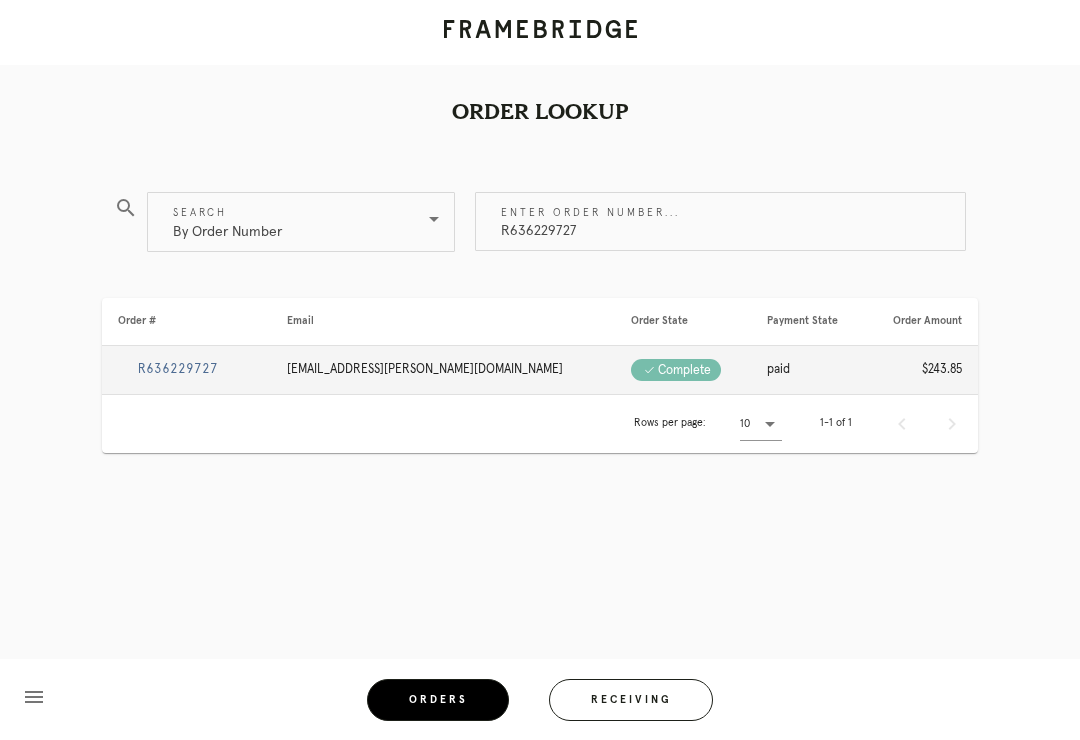 click on "R636229727" at bounding box center (178, 369) 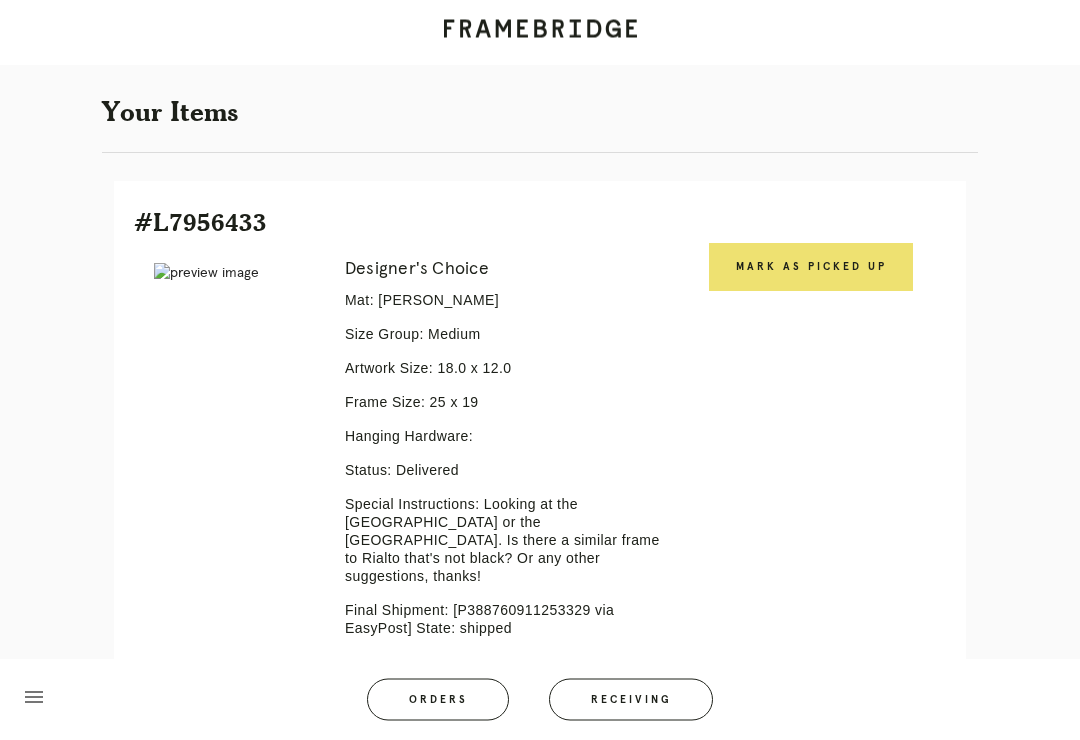 scroll, scrollTop: 339, scrollLeft: 0, axis: vertical 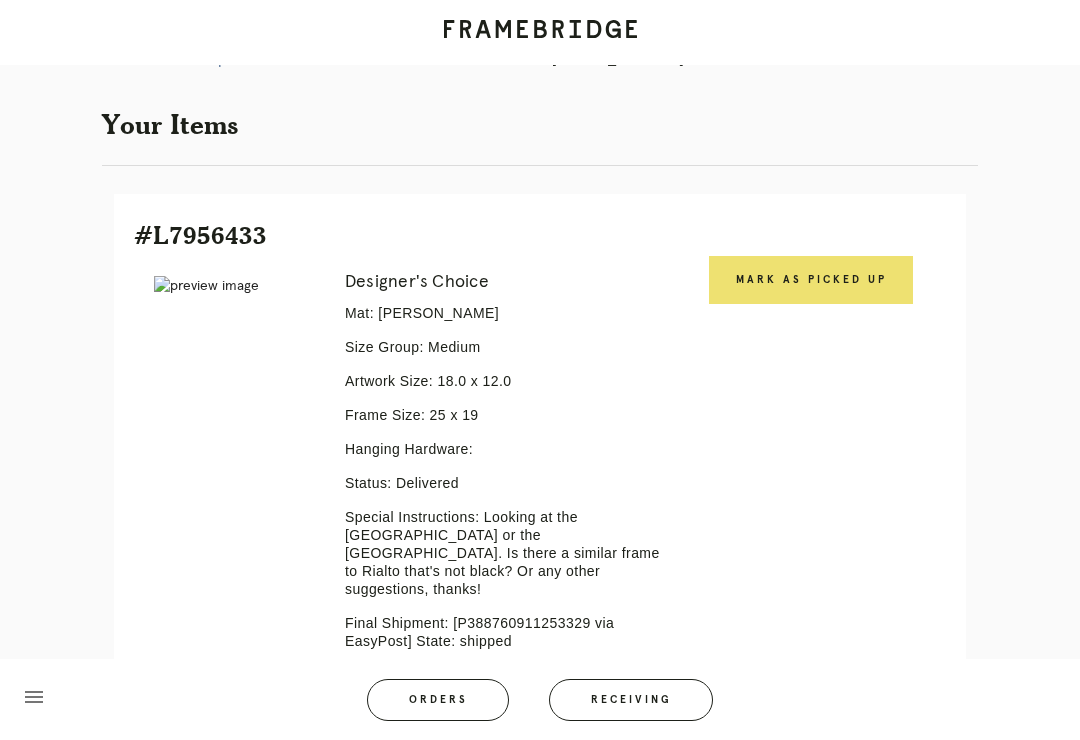 click on "Mark as Picked Up" at bounding box center [811, 280] 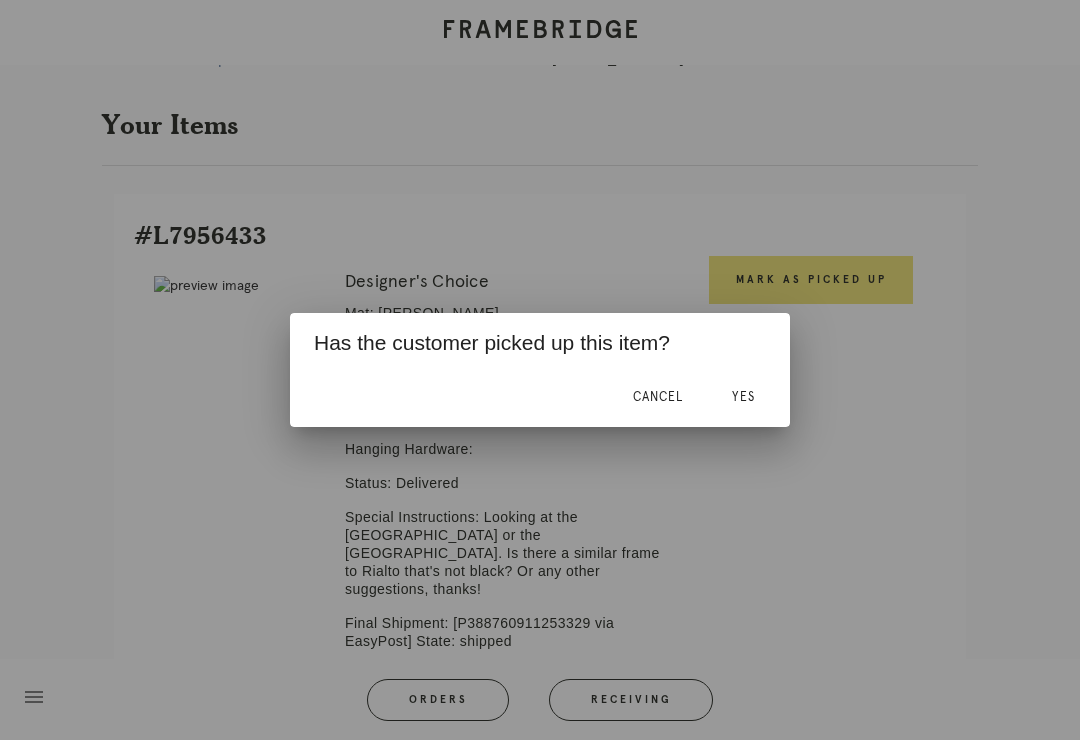 click on "Yes" at bounding box center [743, 397] 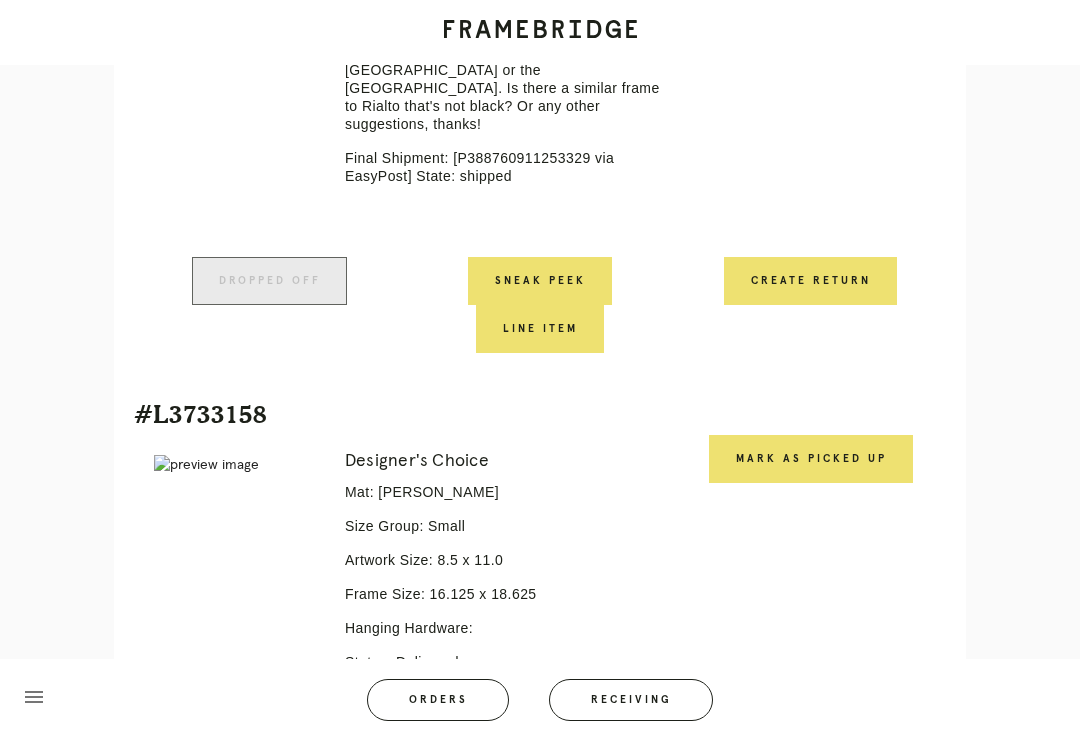 scroll, scrollTop: 807, scrollLeft: 0, axis: vertical 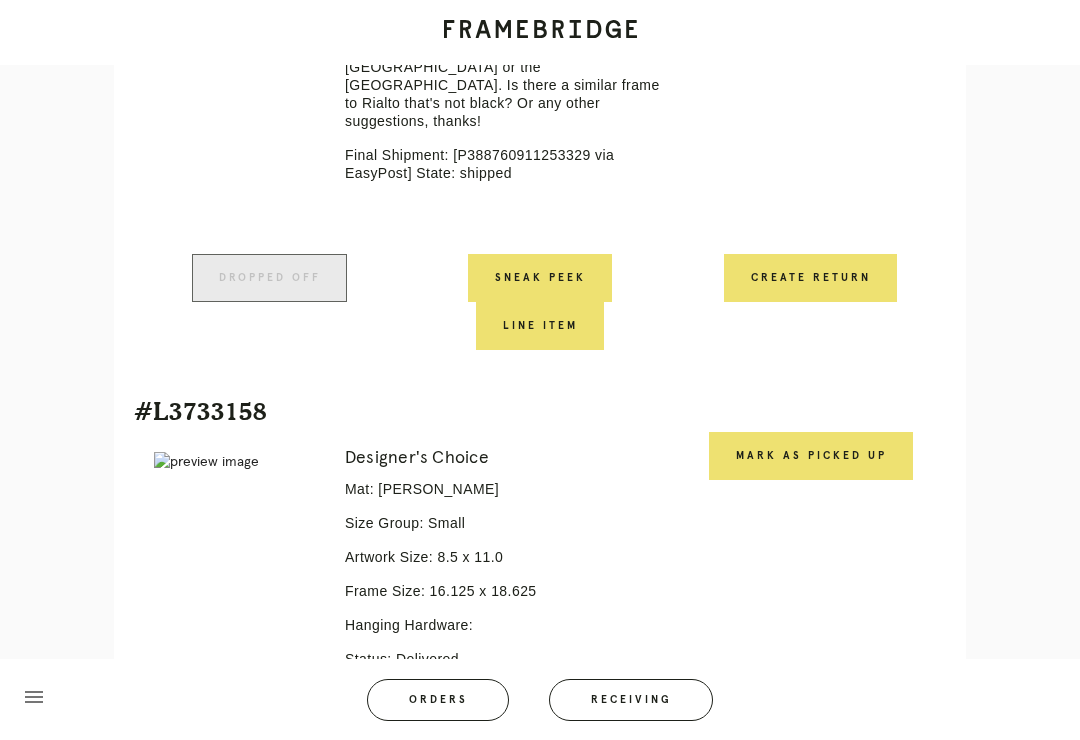 click on "Mark as Picked Up" at bounding box center [811, 456] 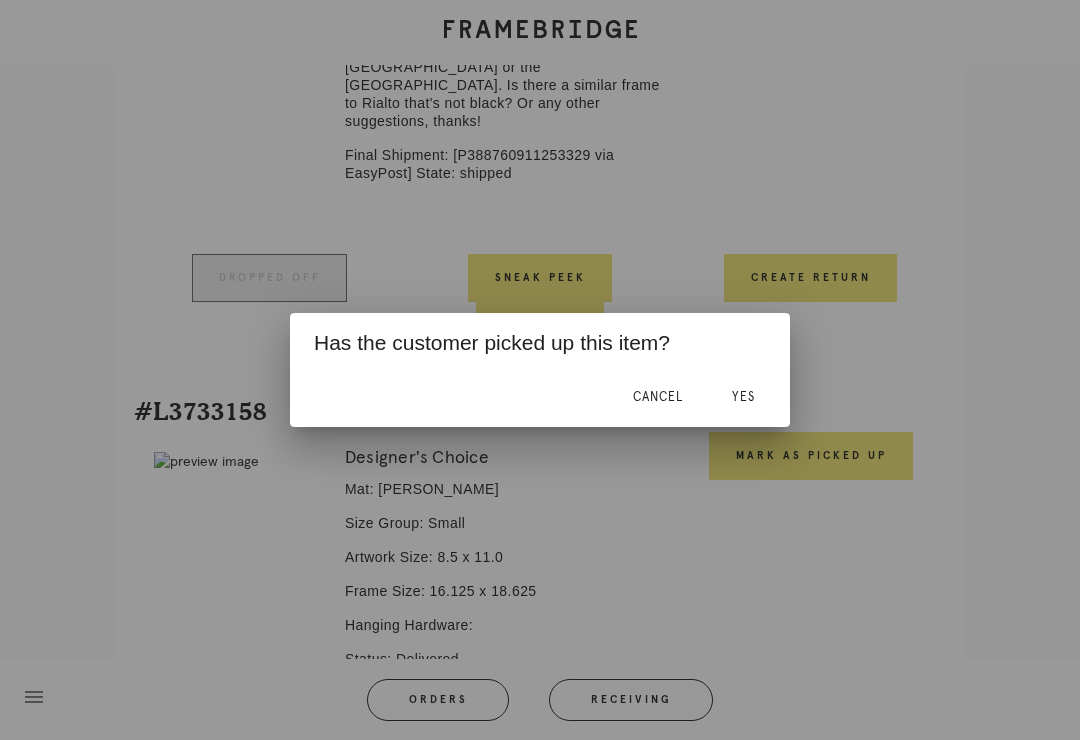 click on "Yes" at bounding box center [743, 397] 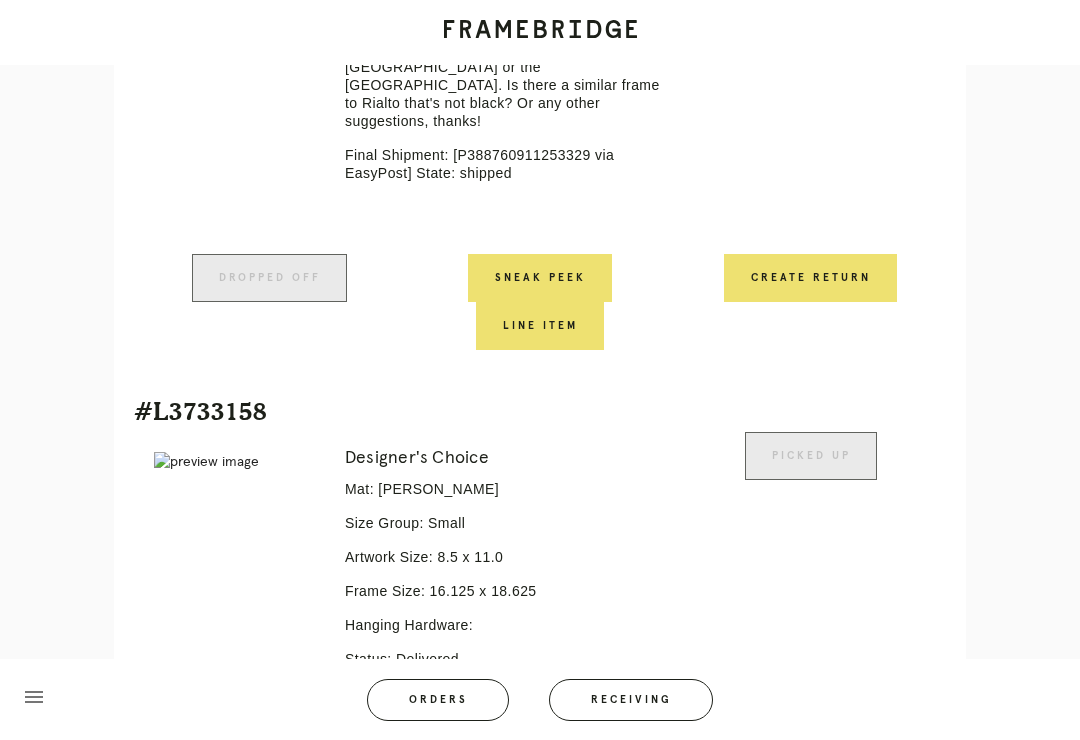 click on "Create Return" at bounding box center (810, 278) 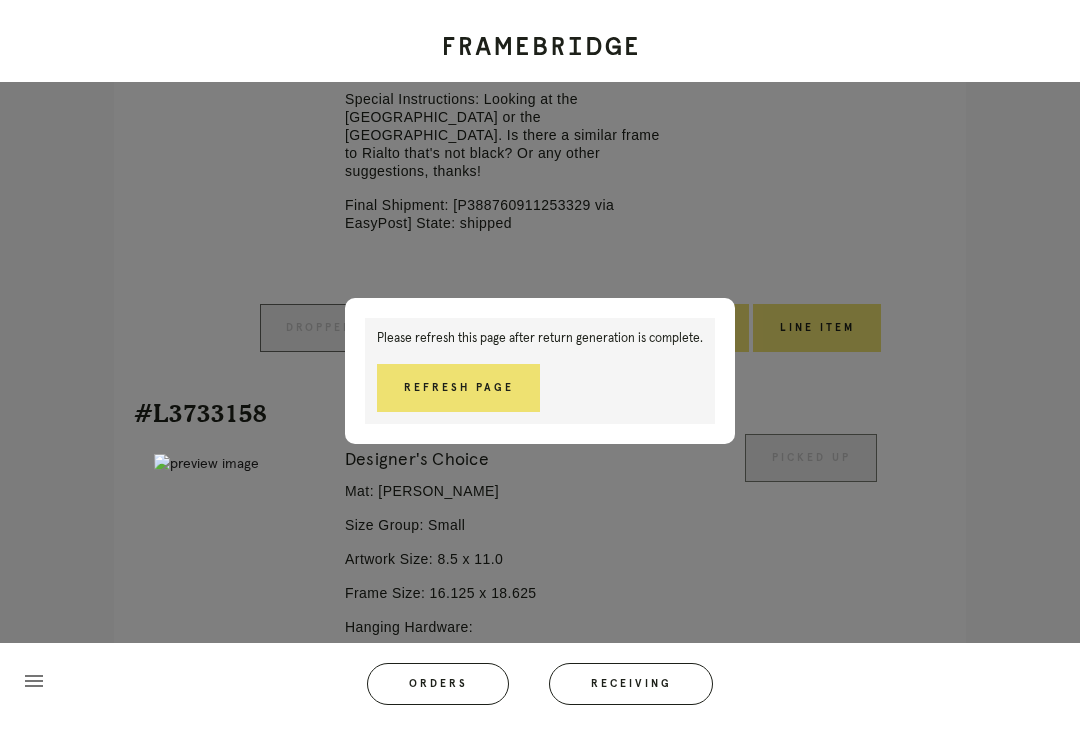 scroll, scrollTop: 806, scrollLeft: 0, axis: vertical 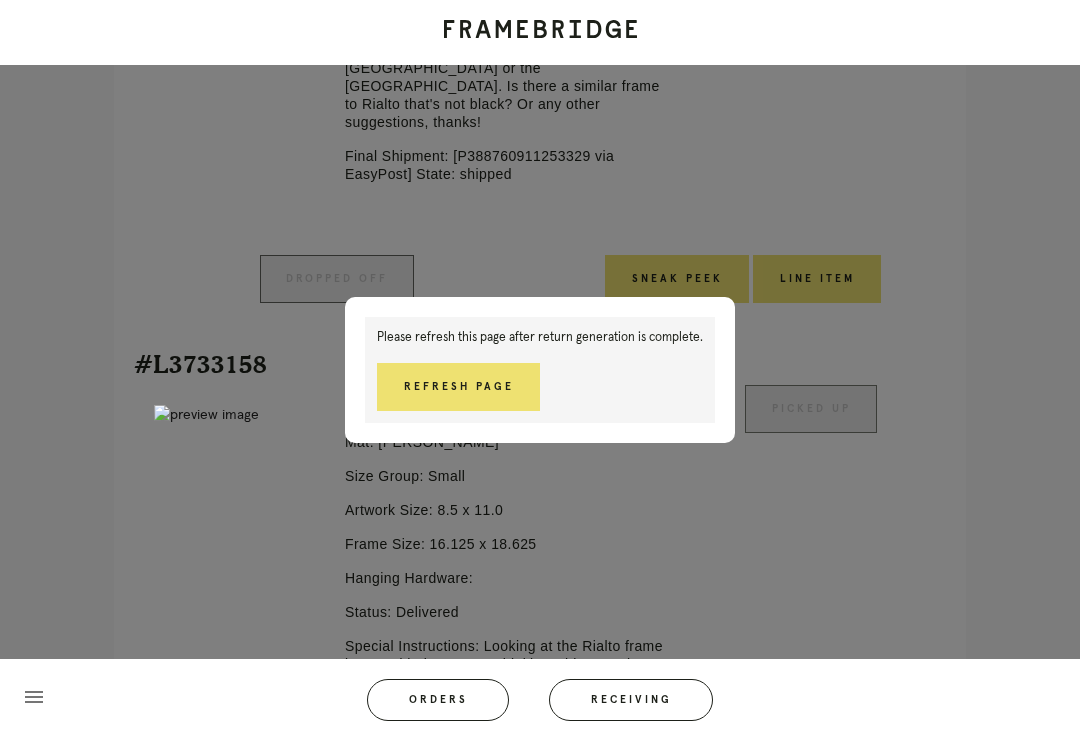 click on "Refresh Page" at bounding box center (458, 387) 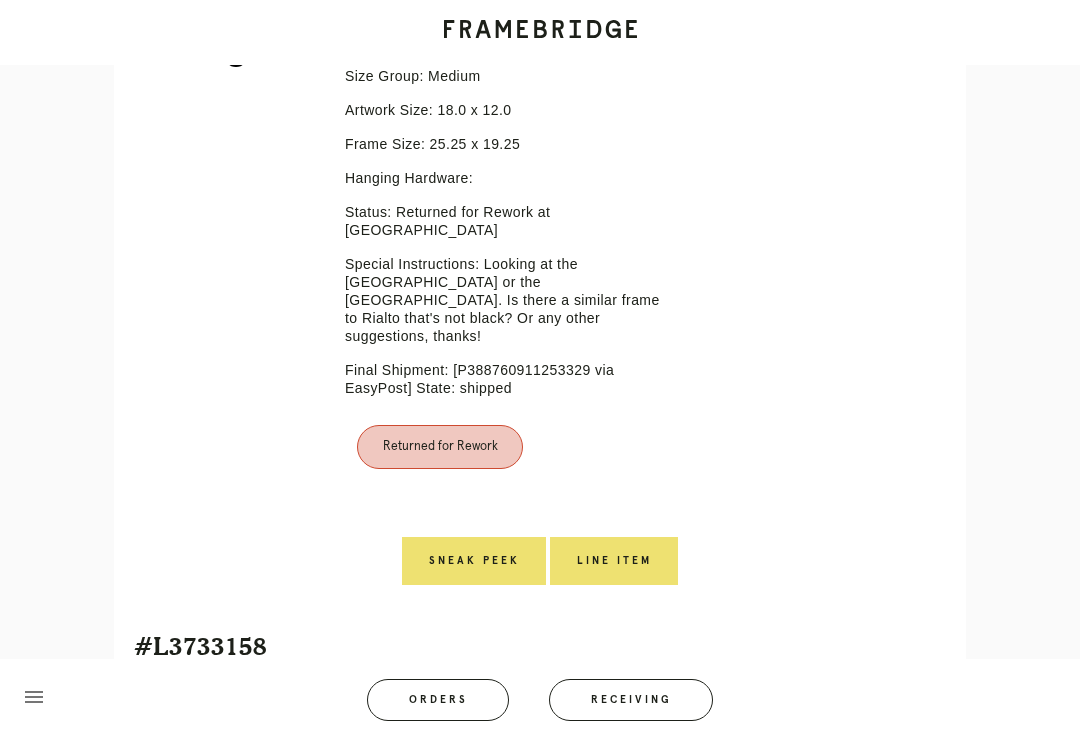 scroll, scrollTop: 535, scrollLeft: 0, axis: vertical 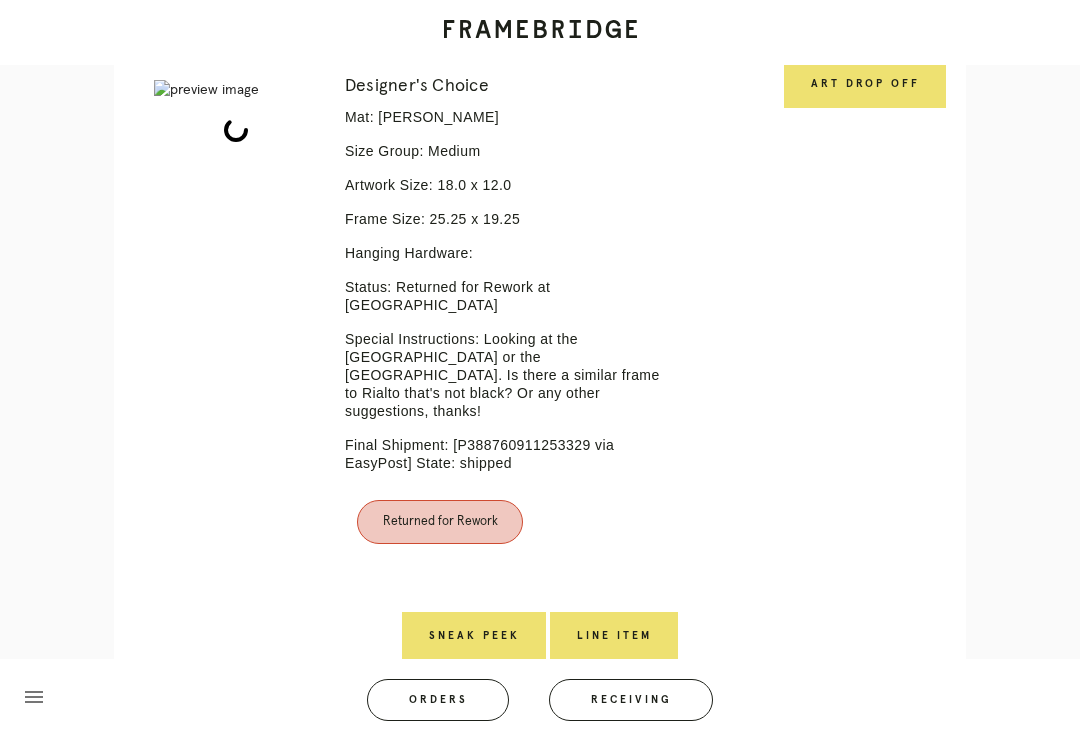 click on "Art drop off" at bounding box center (865, 84) 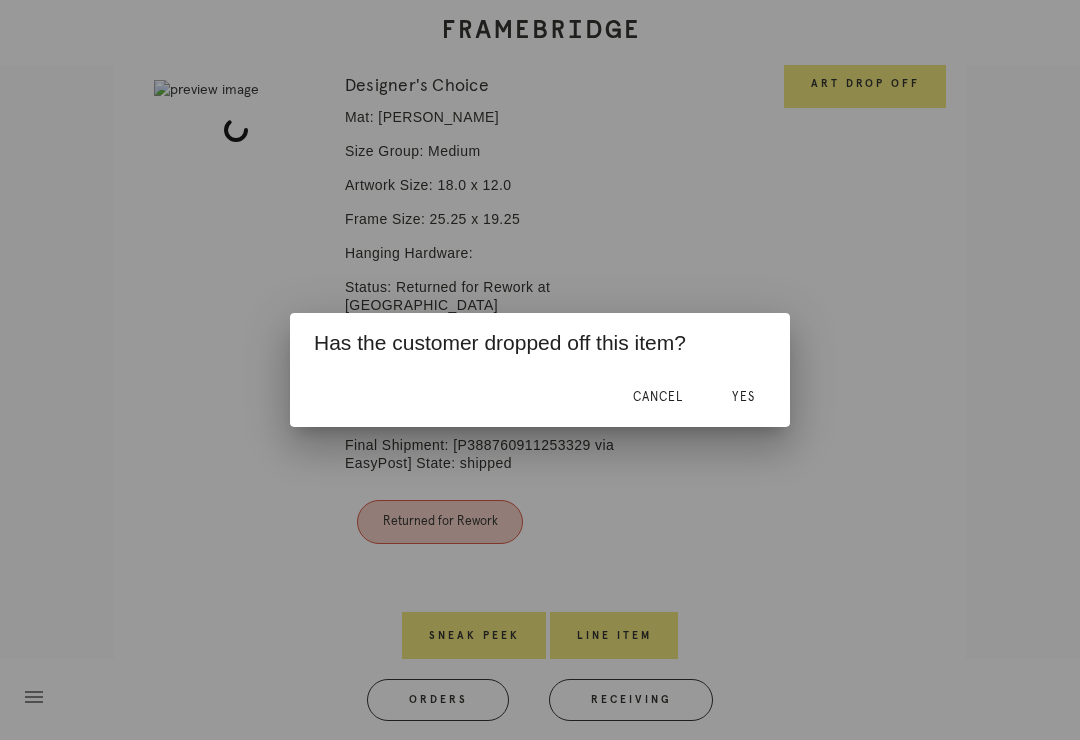 click on "Yes" at bounding box center [743, 397] 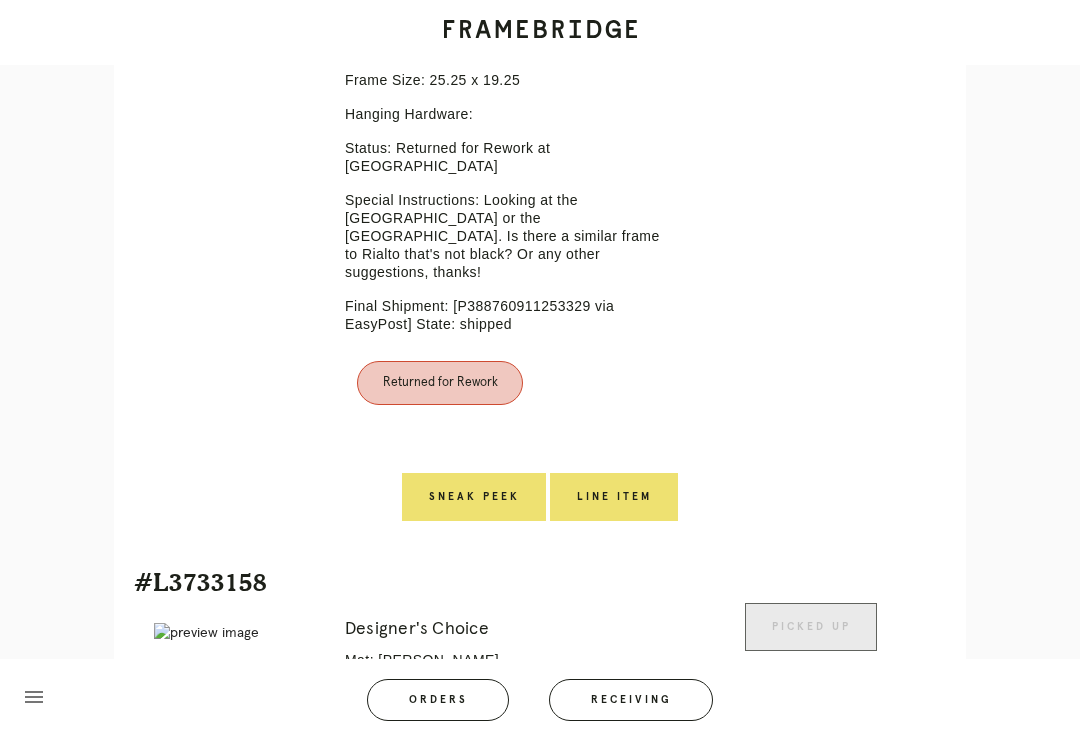 scroll, scrollTop: 681, scrollLeft: 0, axis: vertical 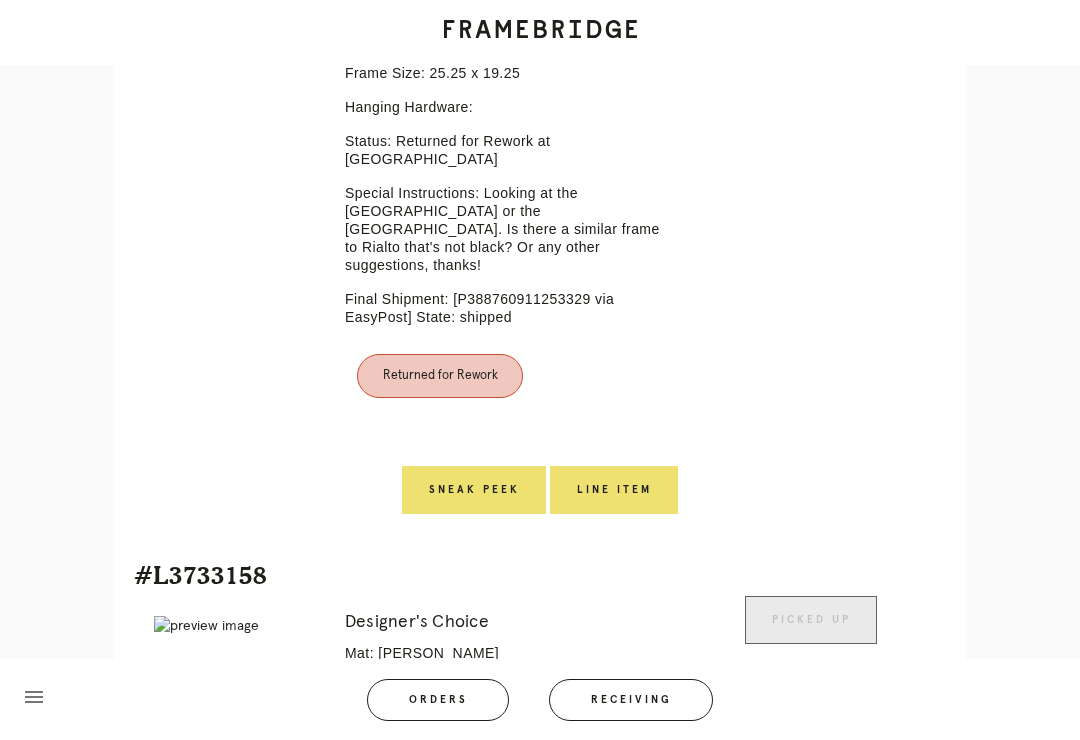 click on "Line Item" at bounding box center [614, 490] 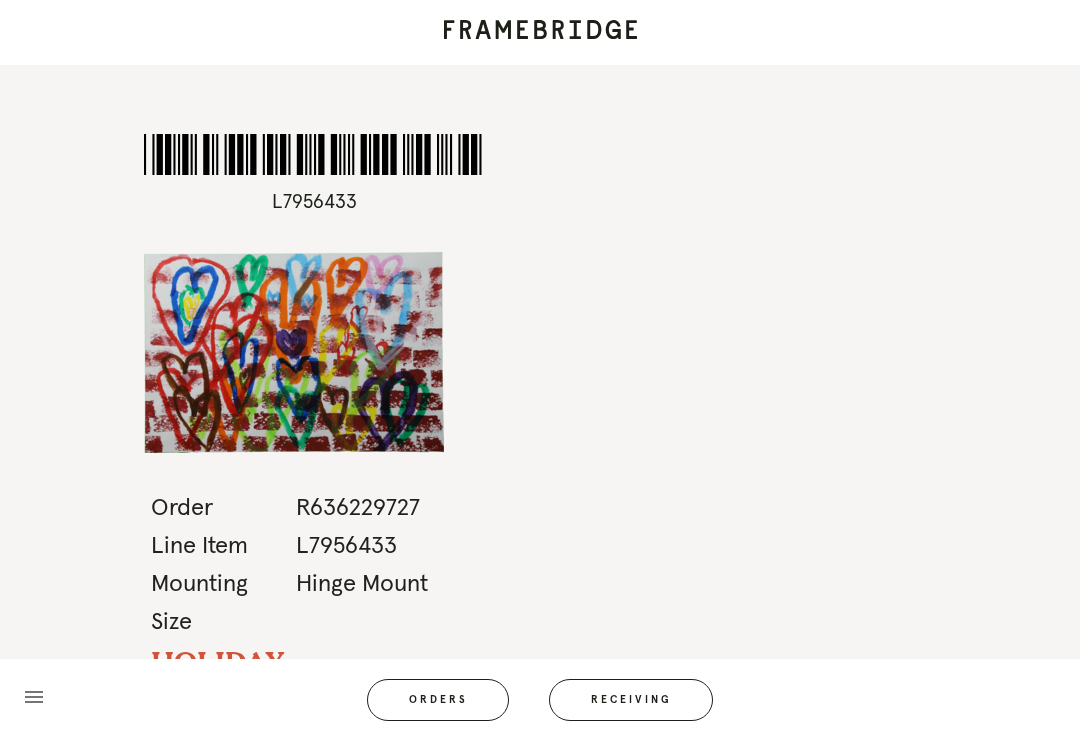scroll, scrollTop: 4, scrollLeft: 0, axis: vertical 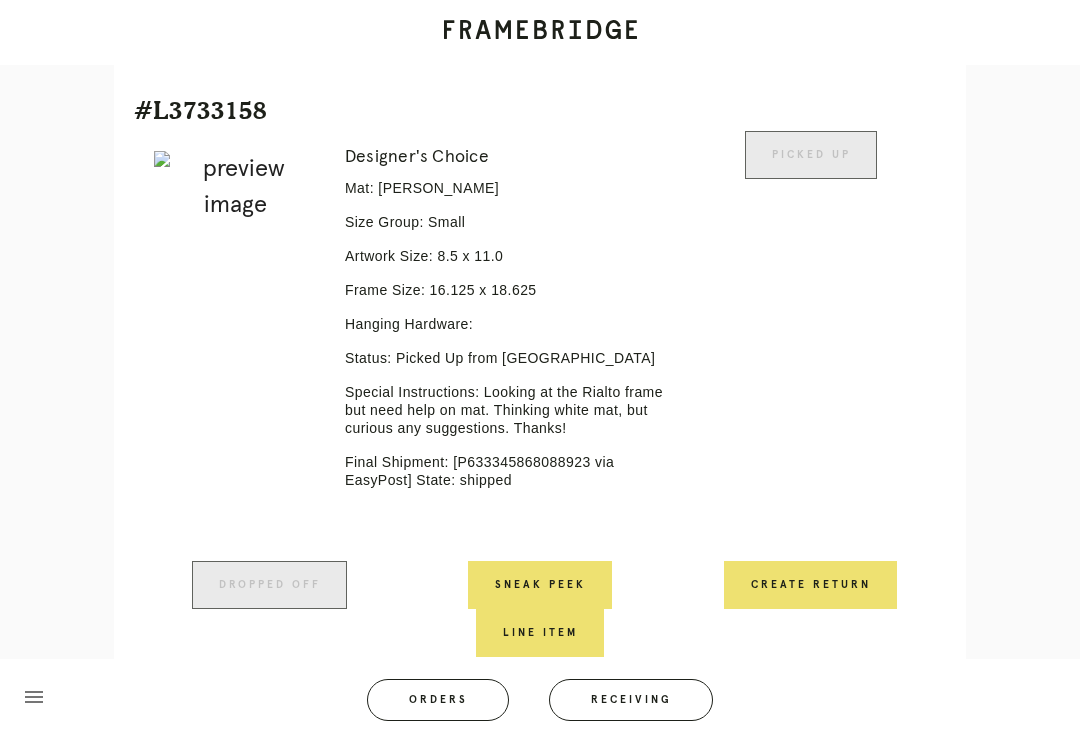 click on "Create Return" at bounding box center [810, 585] 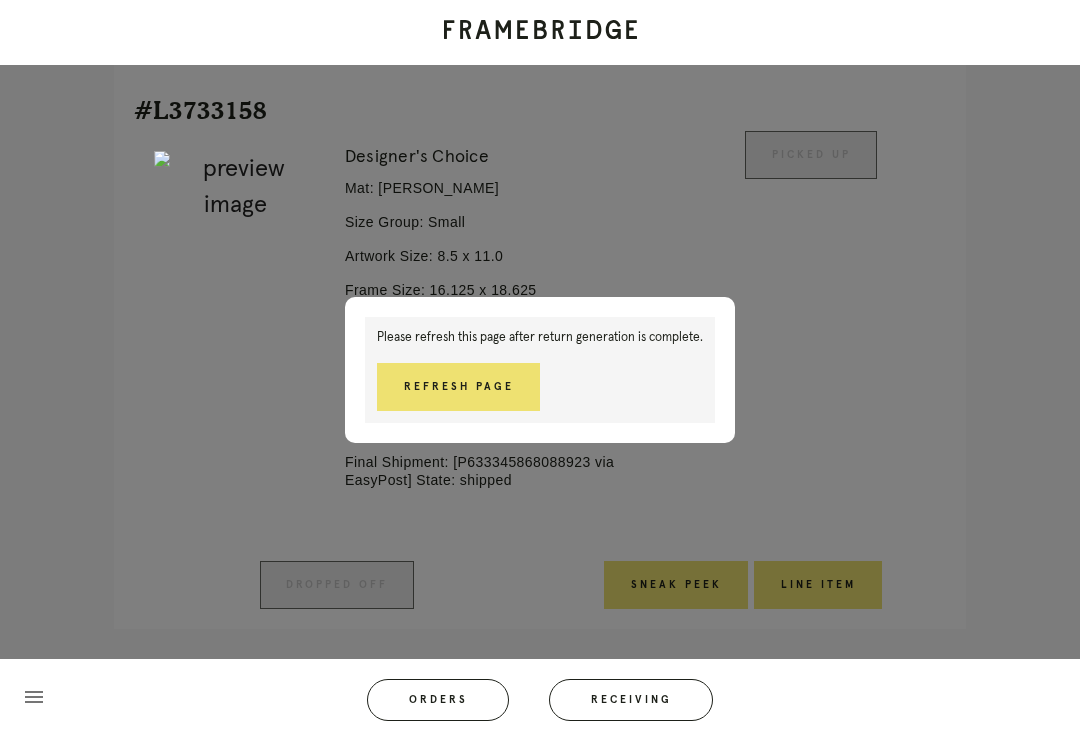 scroll, scrollTop: 1129, scrollLeft: 0, axis: vertical 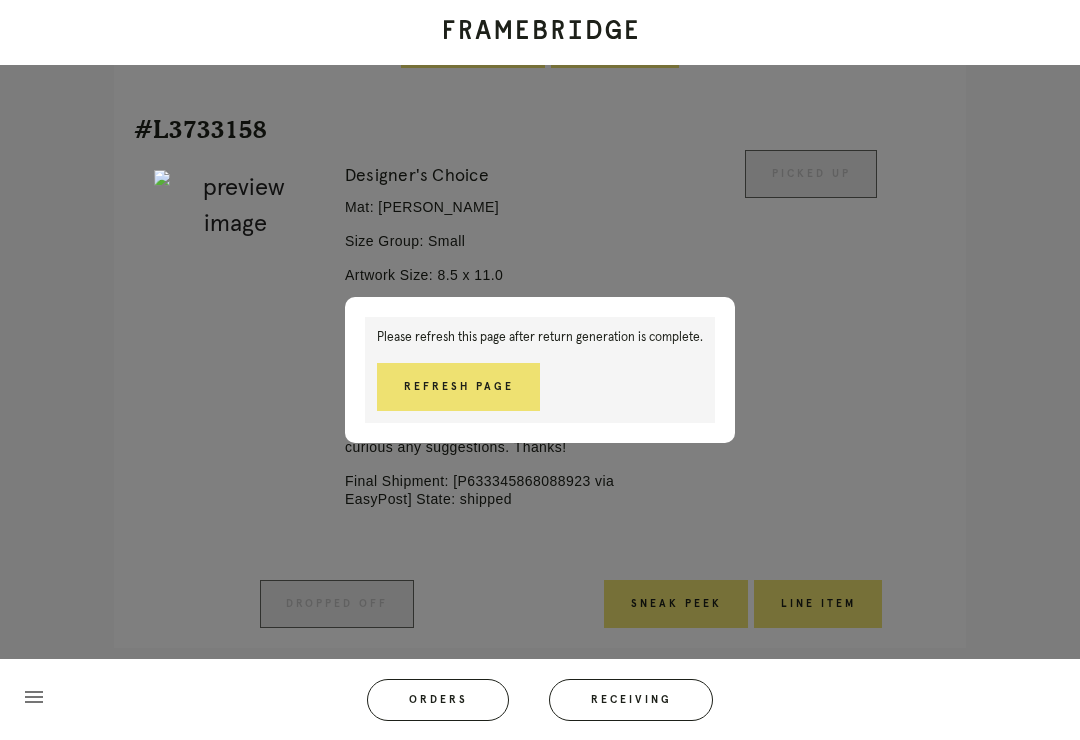 click on "Refresh Page" at bounding box center [458, 387] 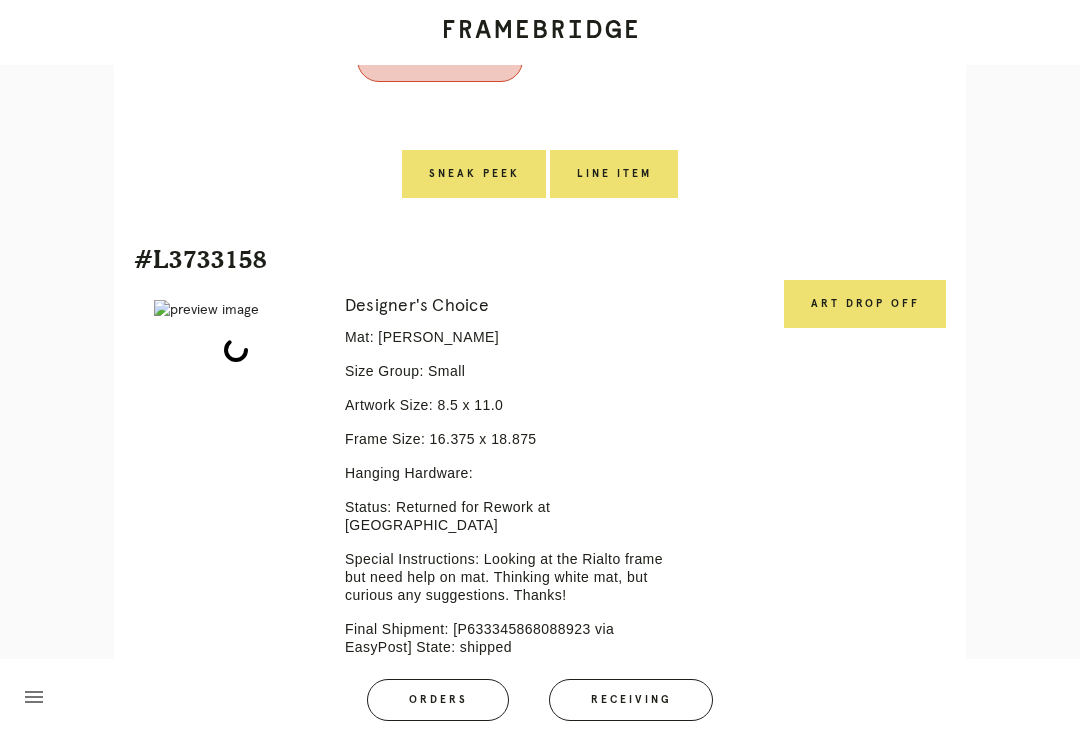 scroll, scrollTop: 1164, scrollLeft: 0, axis: vertical 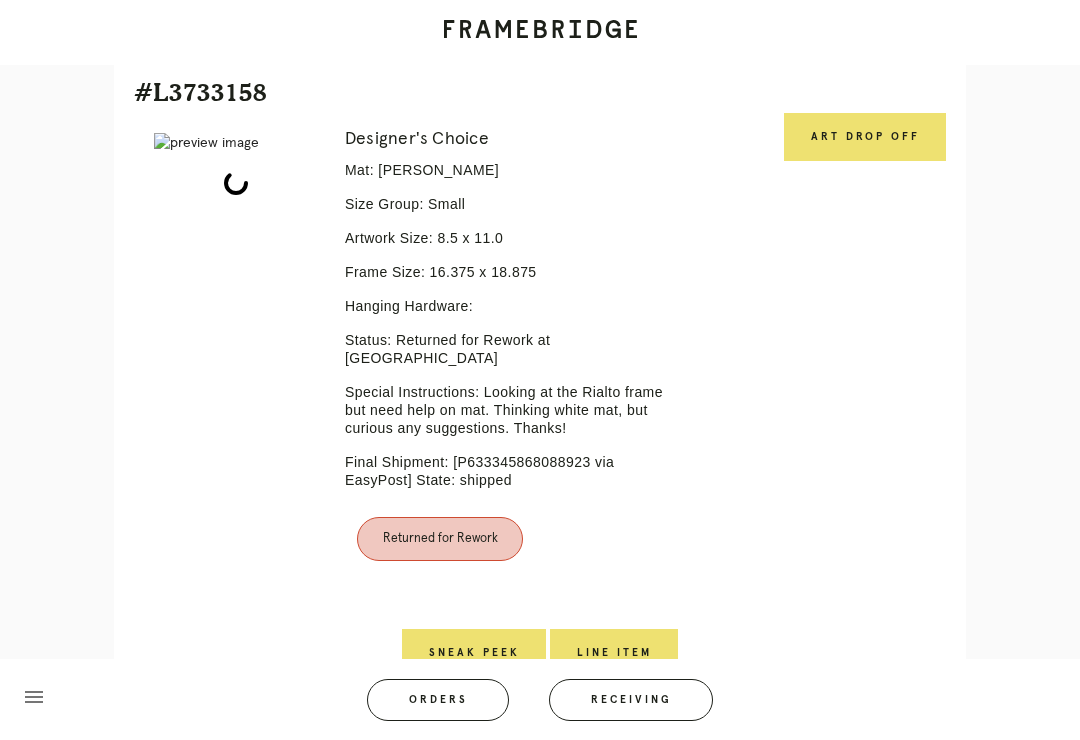 click on "Art drop off" at bounding box center (865, 137) 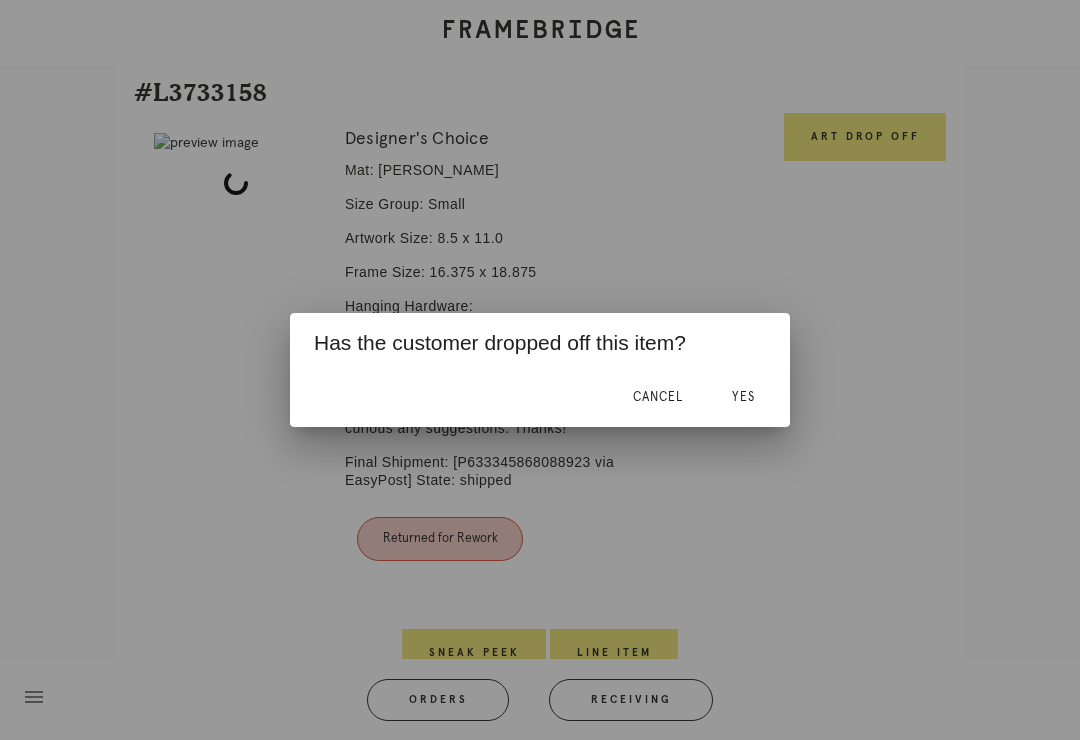 click on "Yes" at bounding box center [743, 397] 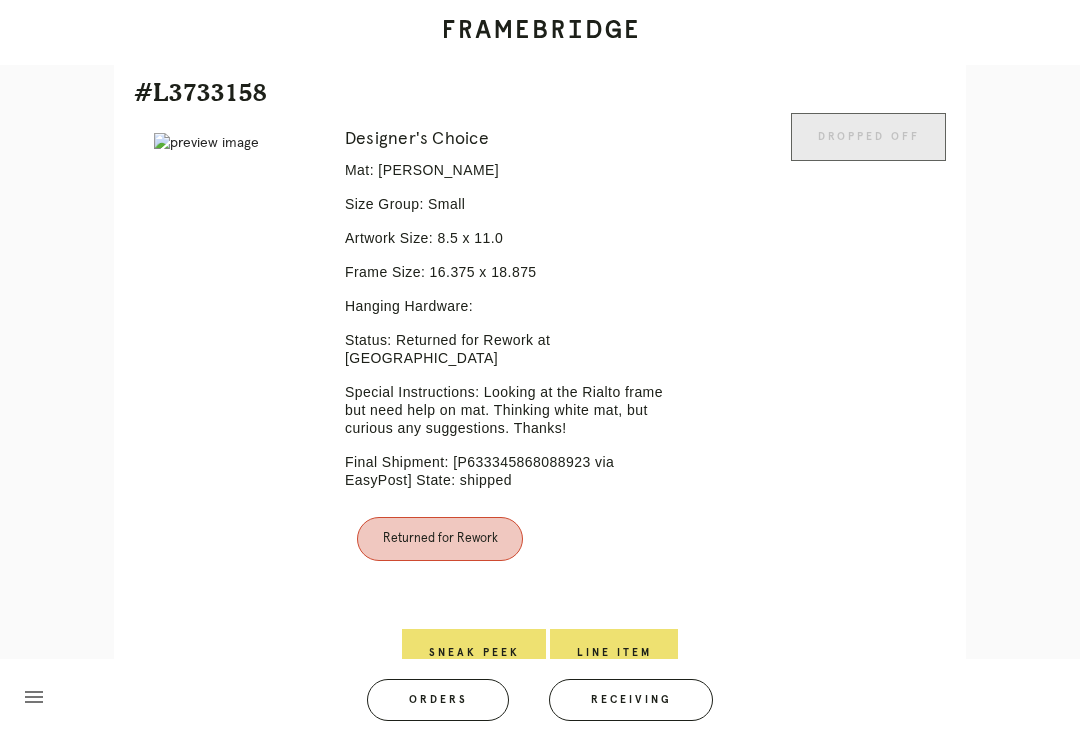 click on "Line Item" at bounding box center [614, 653] 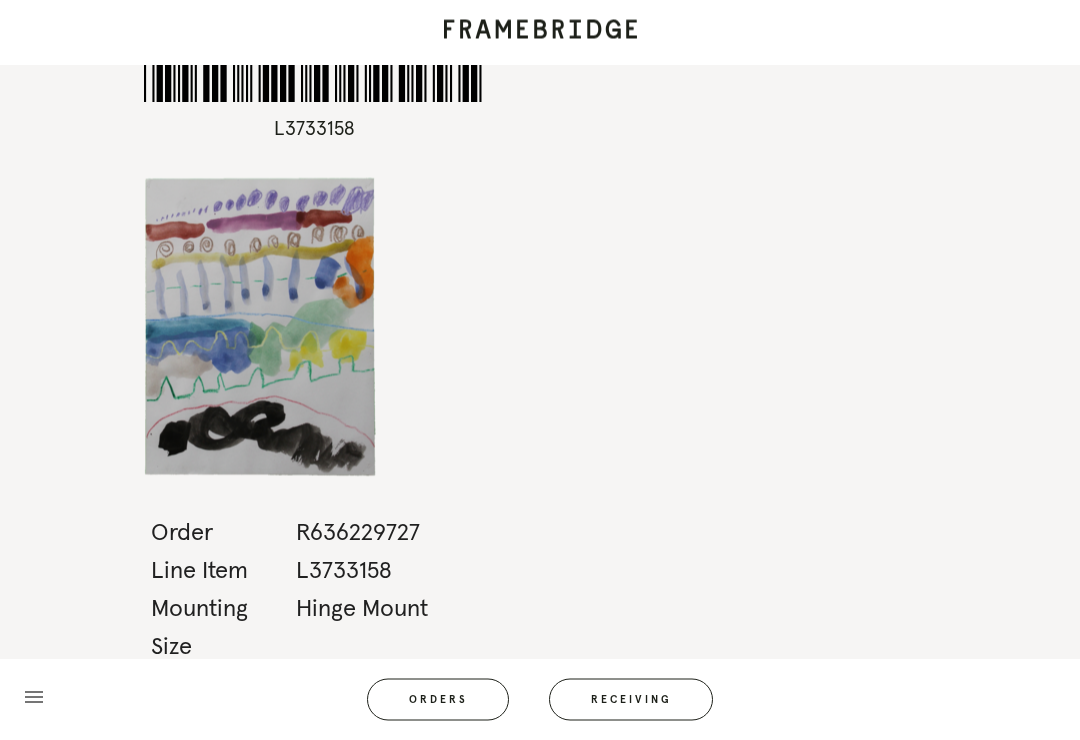 scroll, scrollTop: 0, scrollLeft: 0, axis: both 